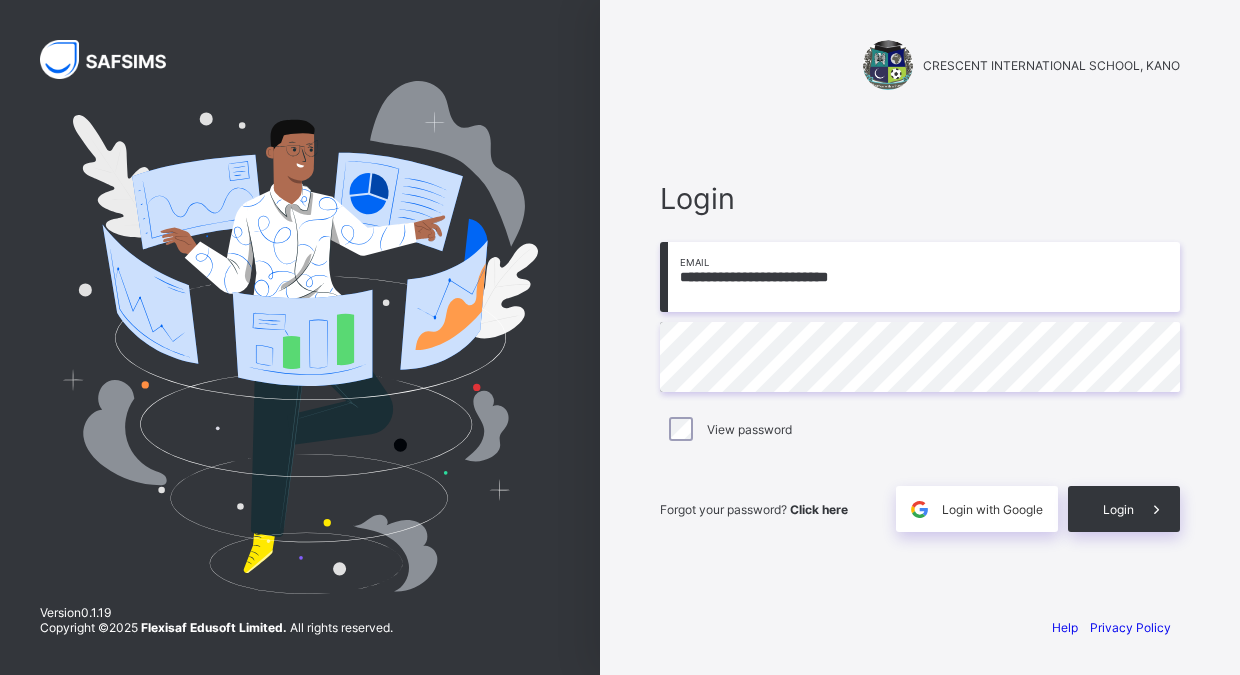 scroll, scrollTop: 0, scrollLeft: 0, axis: both 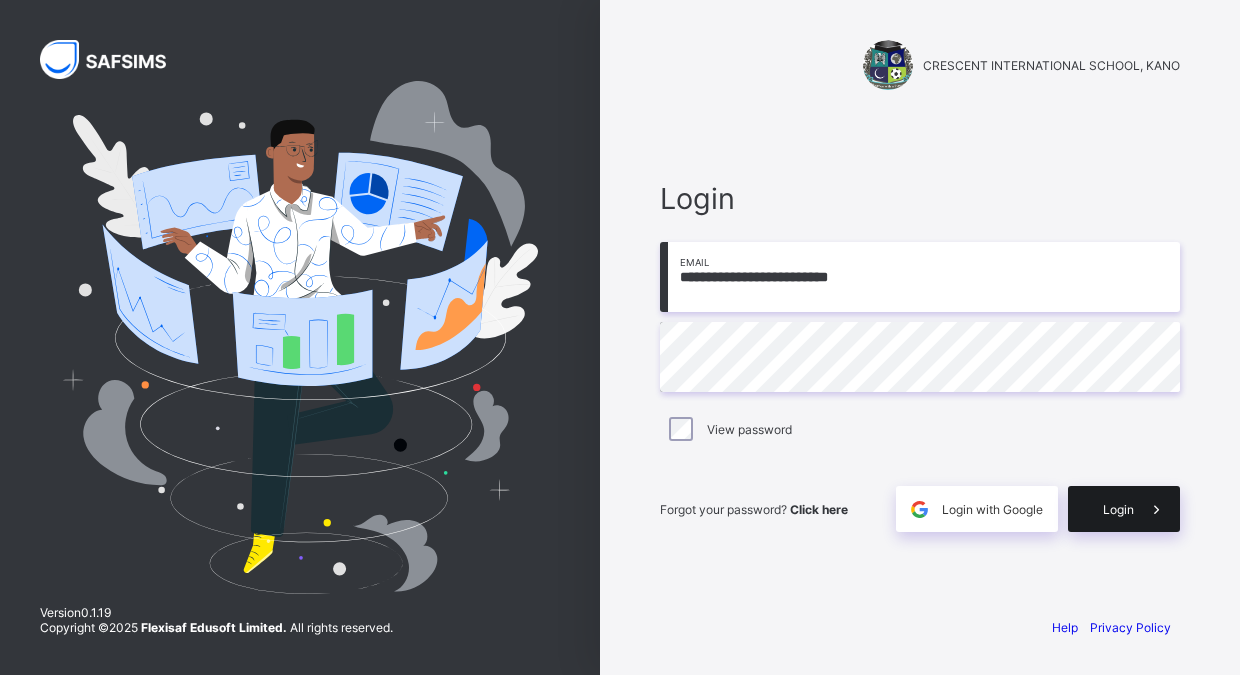 click on "Login" at bounding box center [1118, 509] 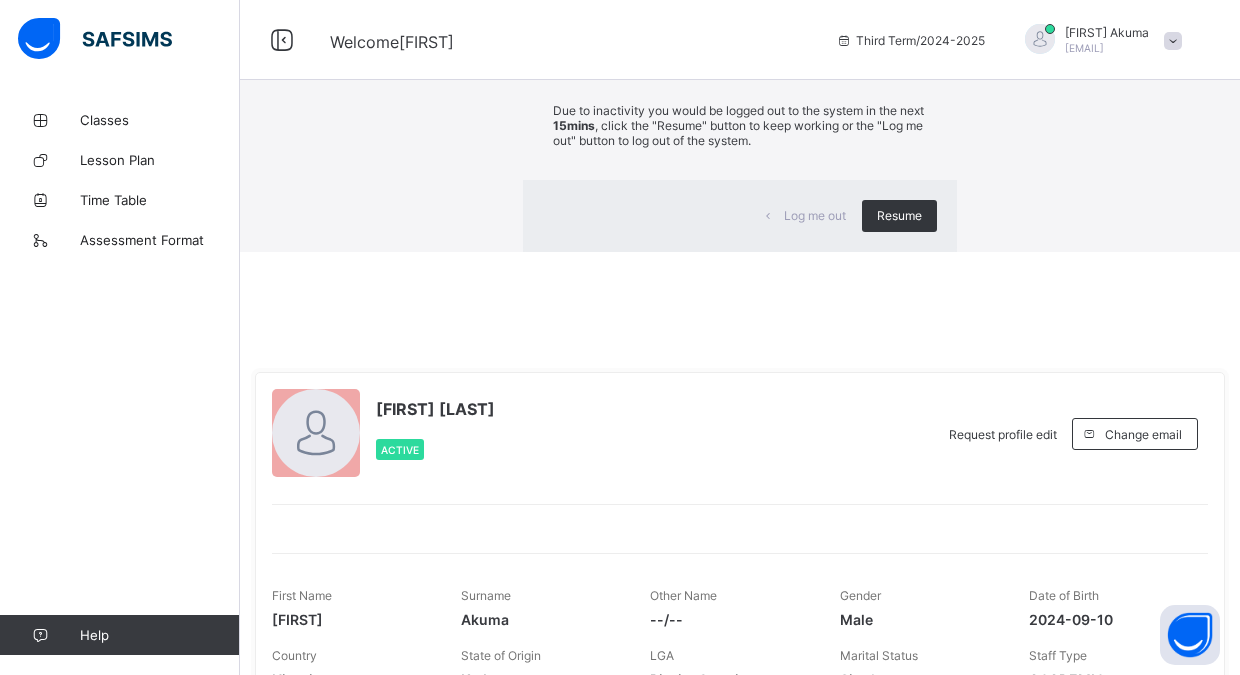 click on "×" at bounding box center (927, 37) 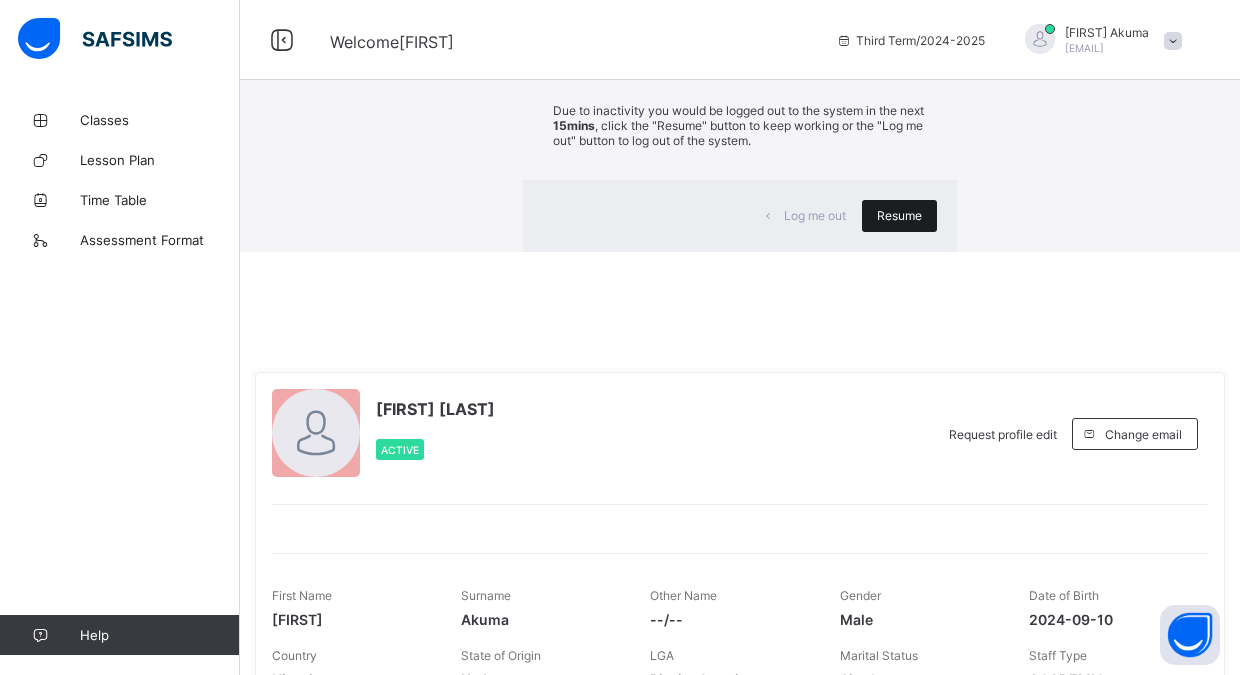 click on "Resume" at bounding box center [899, 215] 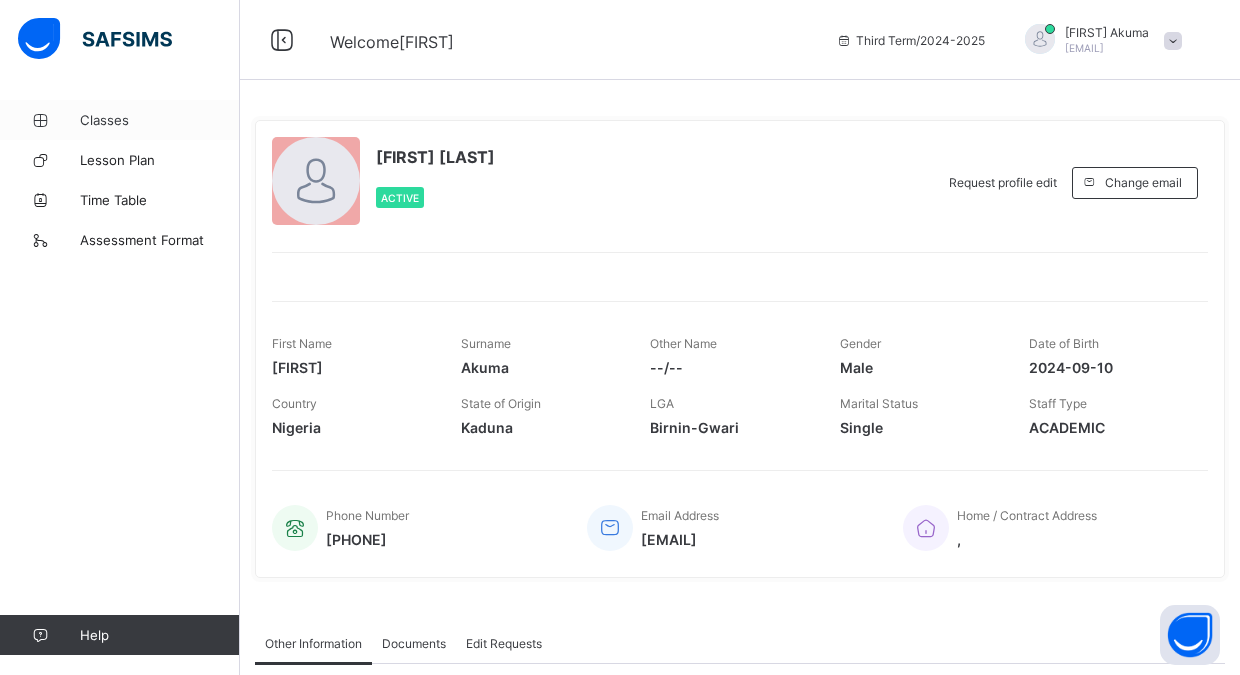 click on "Classes" at bounding box center (160, 120) 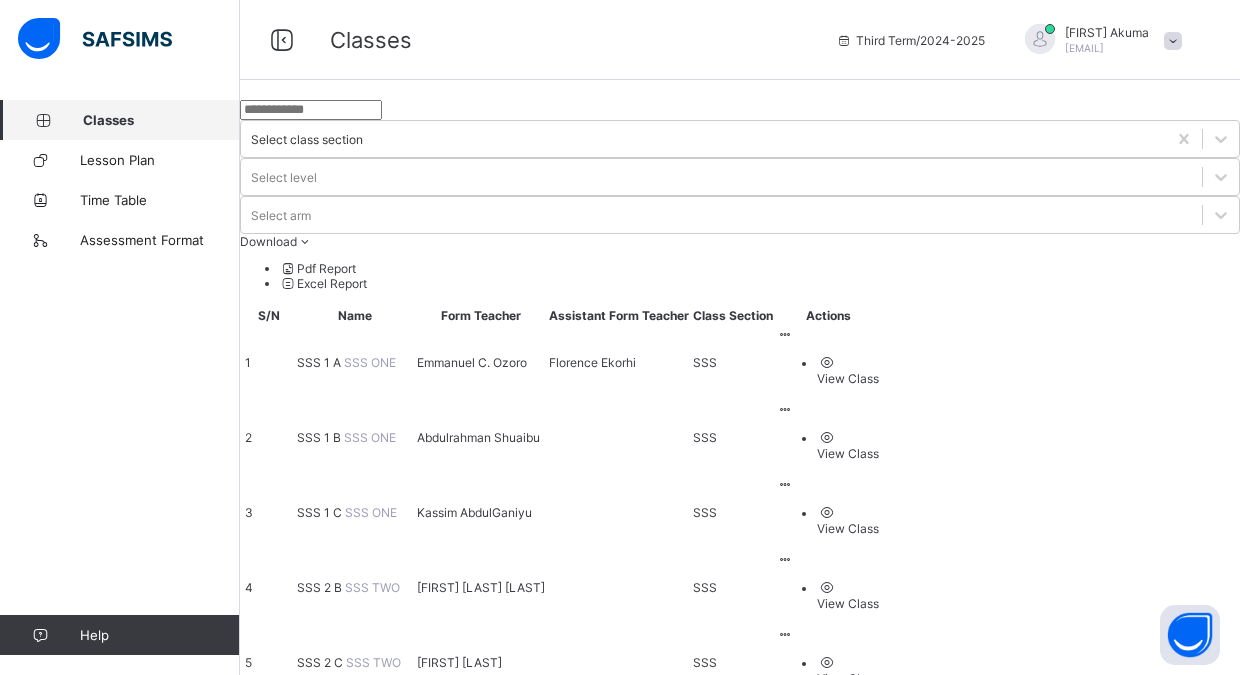 click on "SSS 1   C" at bounding box center (321, 512) 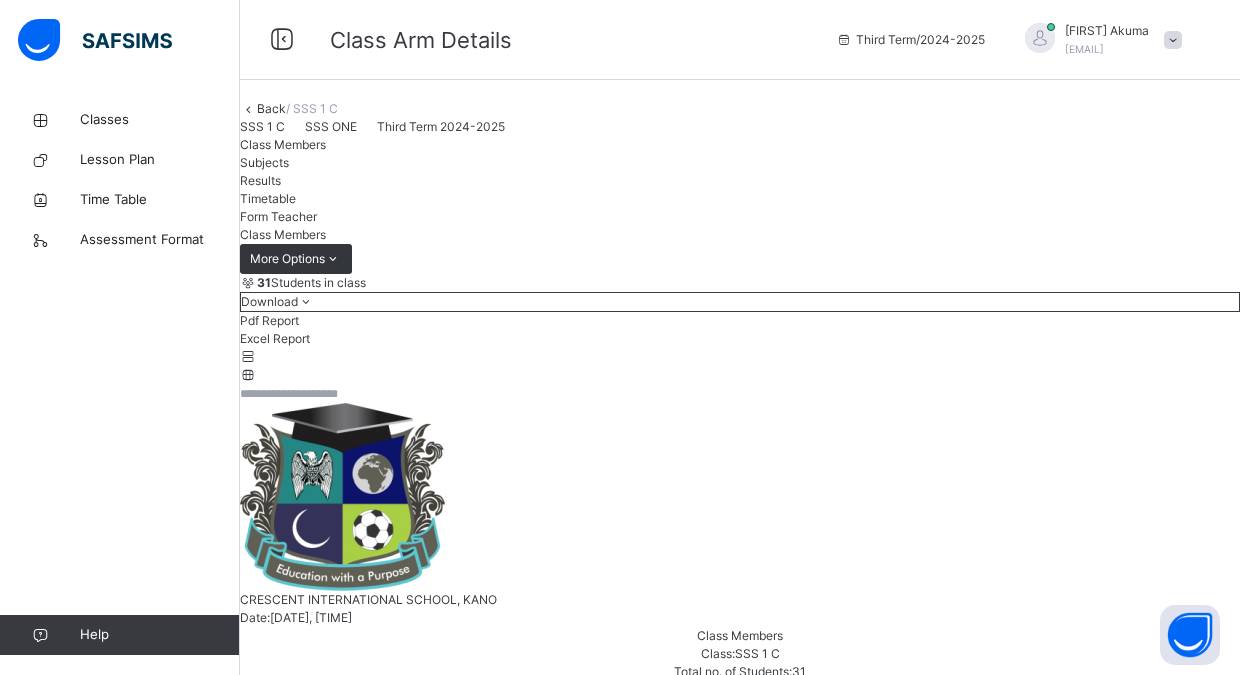 click on "Subjects" at bounding box center [264, 162] 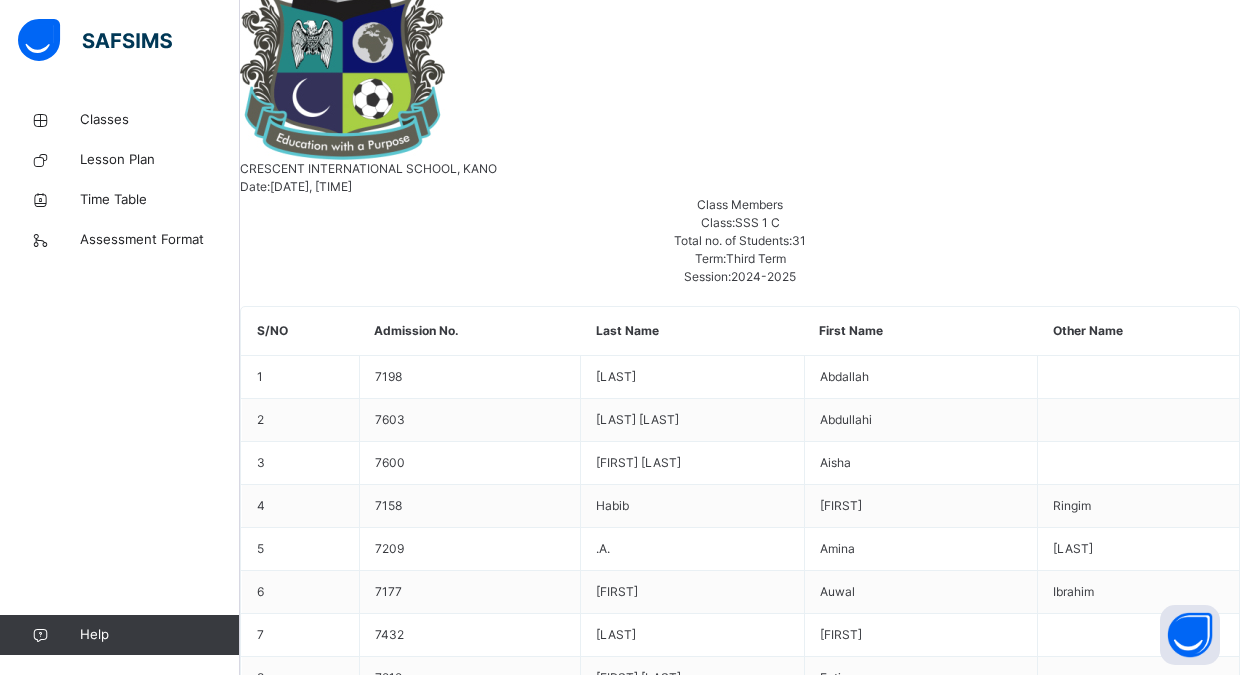 scroll, scrollTop: 429, scrollLeft: 0, axis: vertical 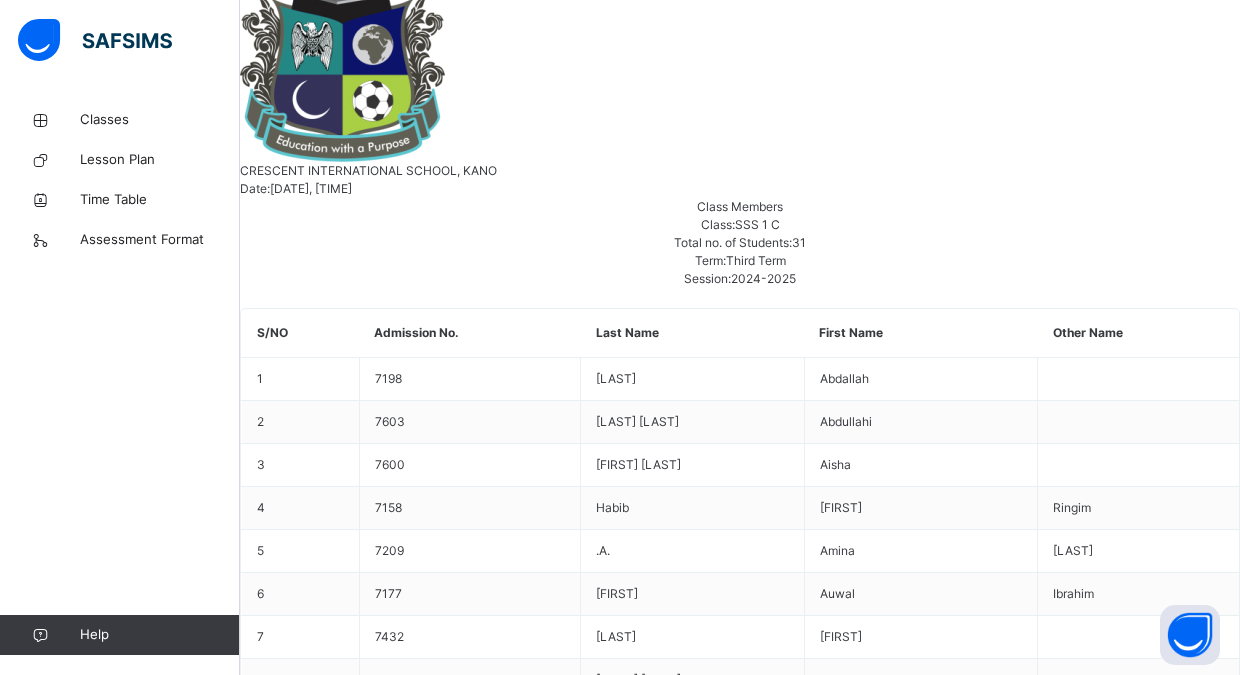 click on "Assess Students" at bounding box center [1178, 4300] 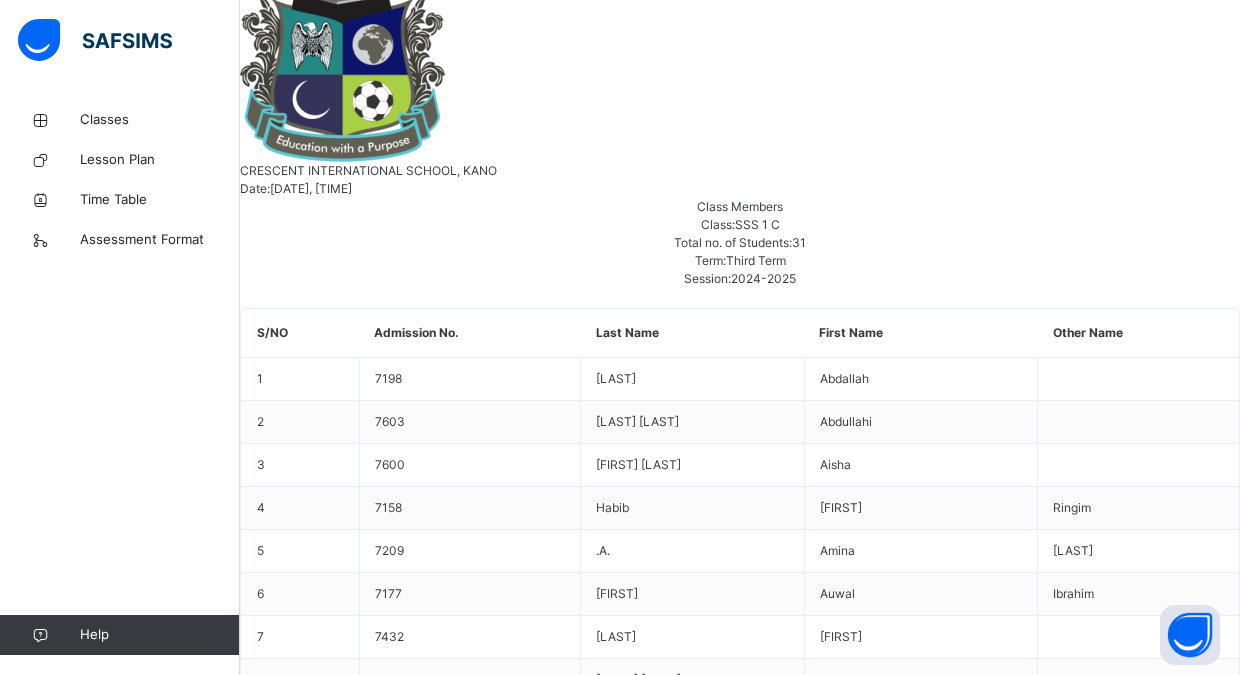 type on "**" 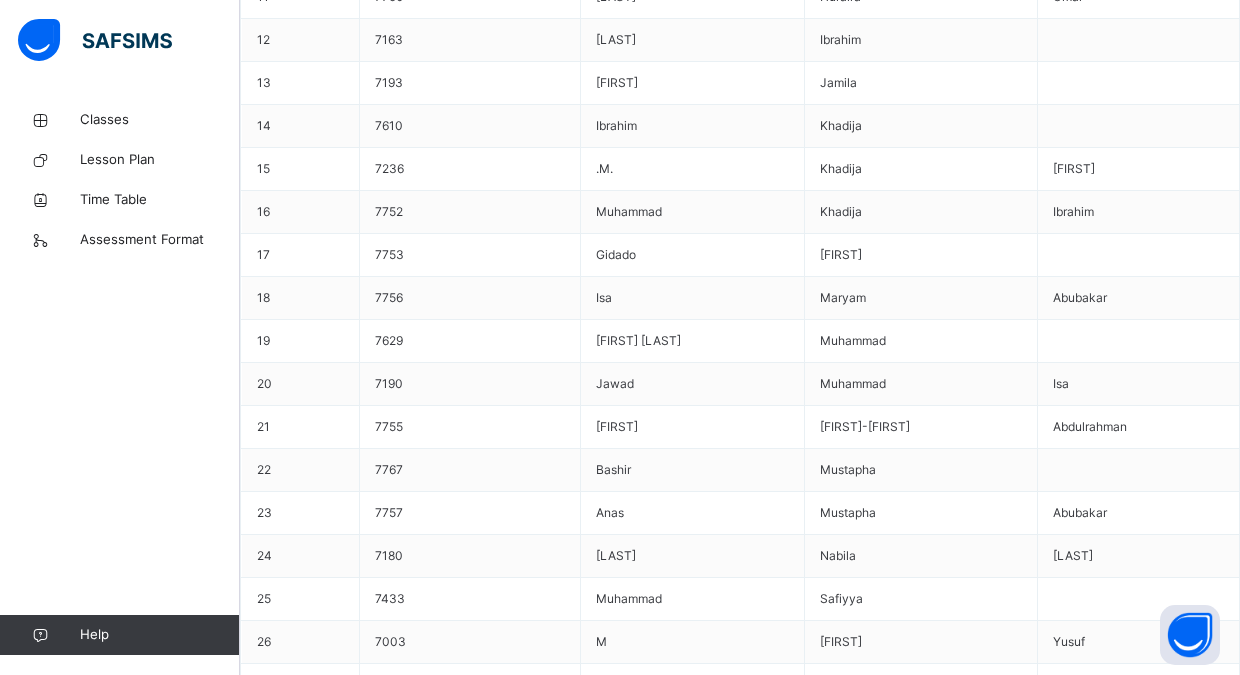 scroll, scrollTop: 1355, scrollLeft: 0, axis: vertical 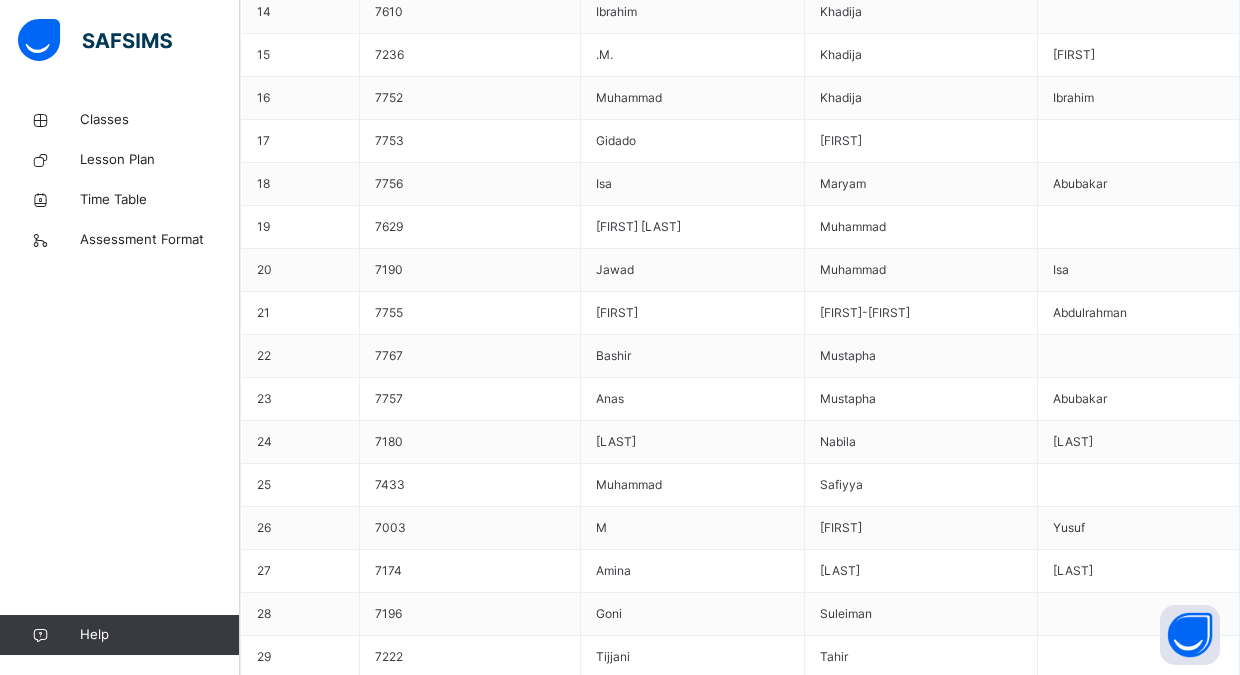 type on "**" 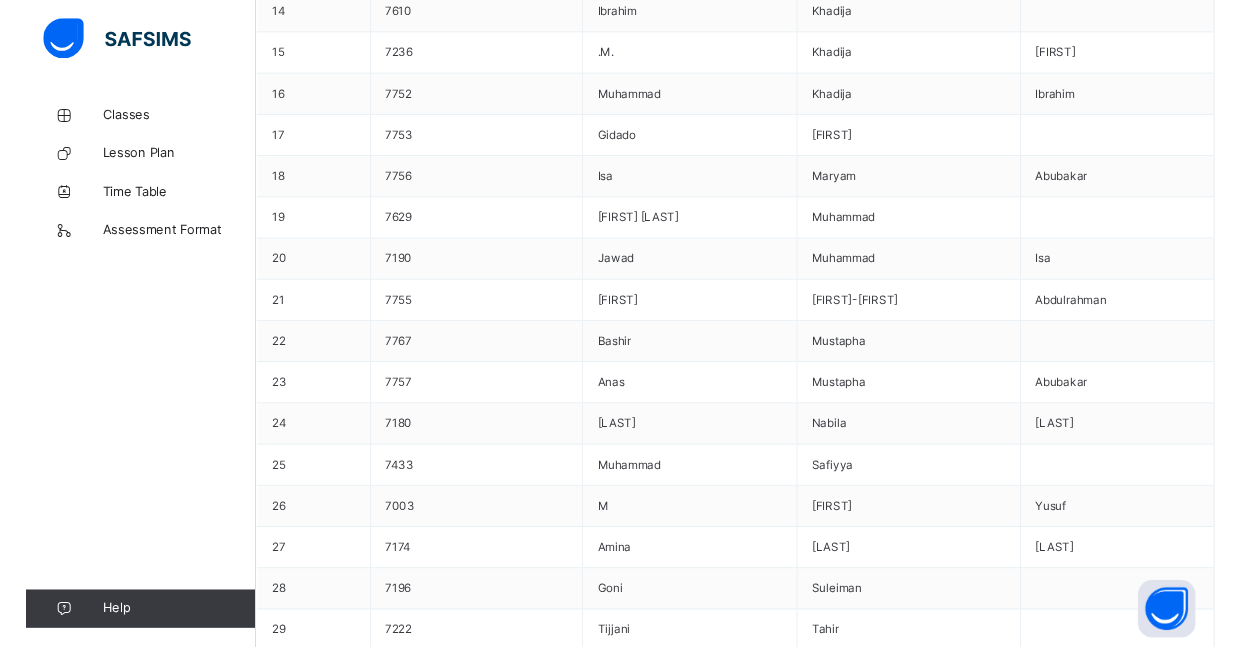 scroll, scrollTop: 0, scrollLeft: 0, axis: both 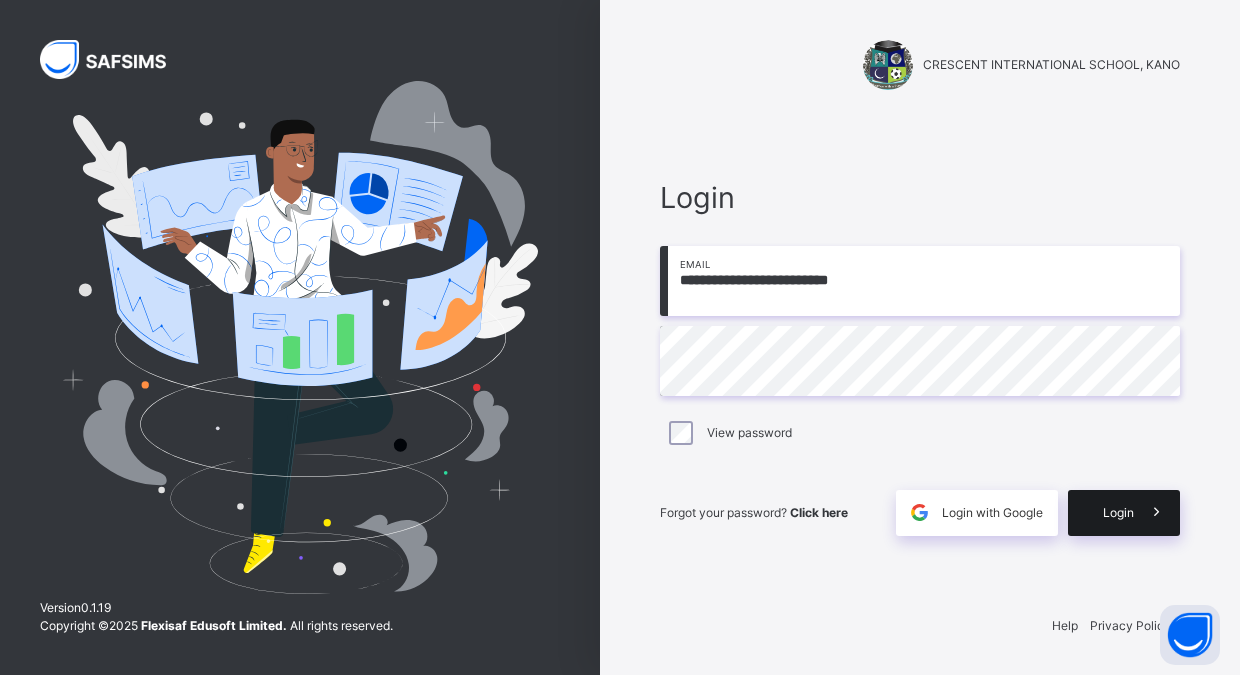 click on "Login" at bounding box center (1118, 513) 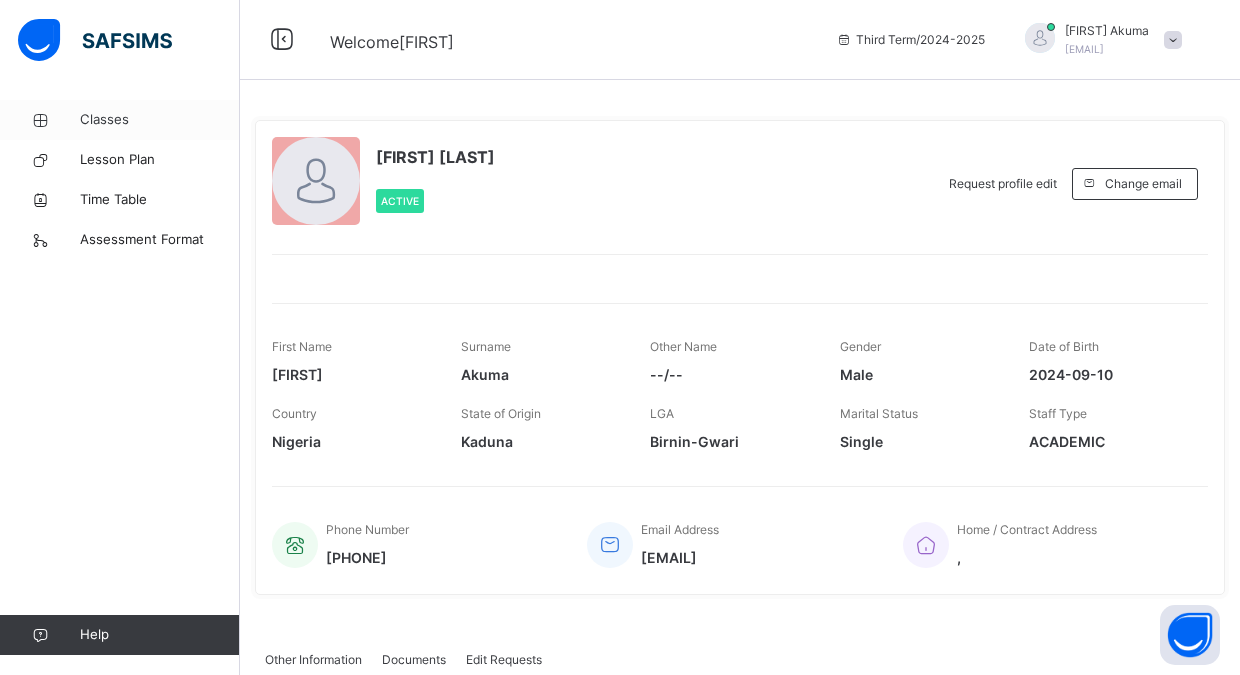 click on "Classes" at bounding box center [160, 120] 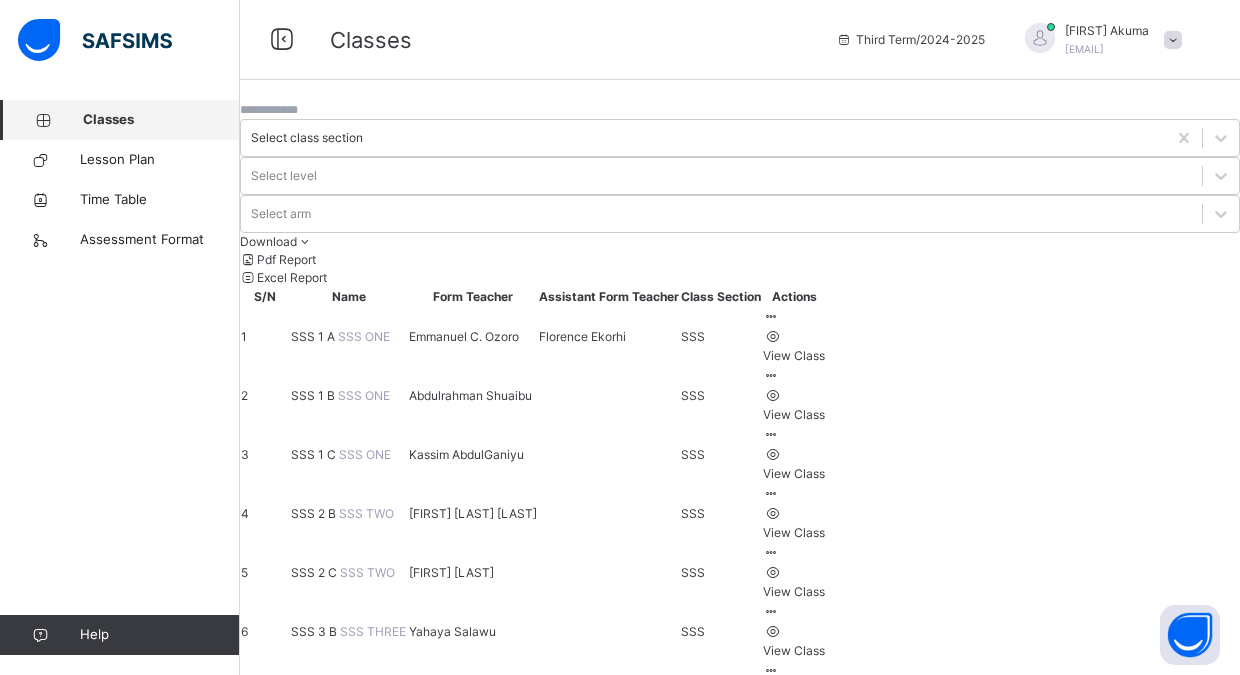 click on "SSS 1   C" at bounding box center (315, 454) 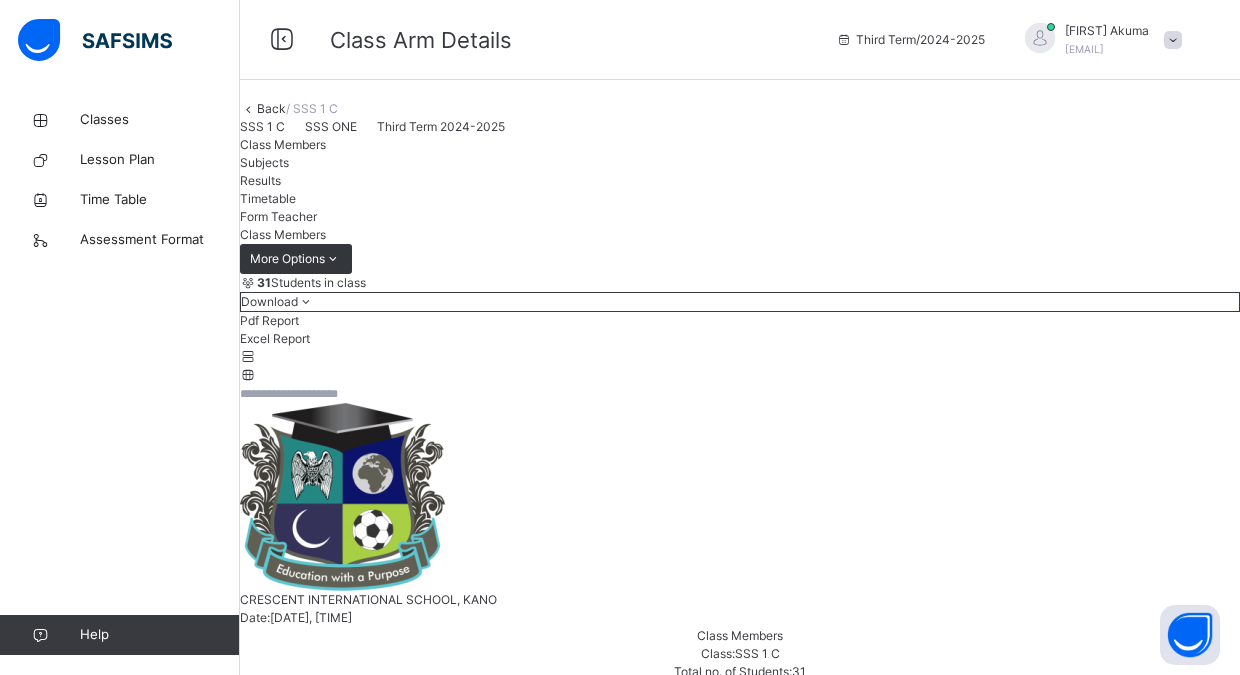 click on "Subjects" at bounding box center [264, 162] 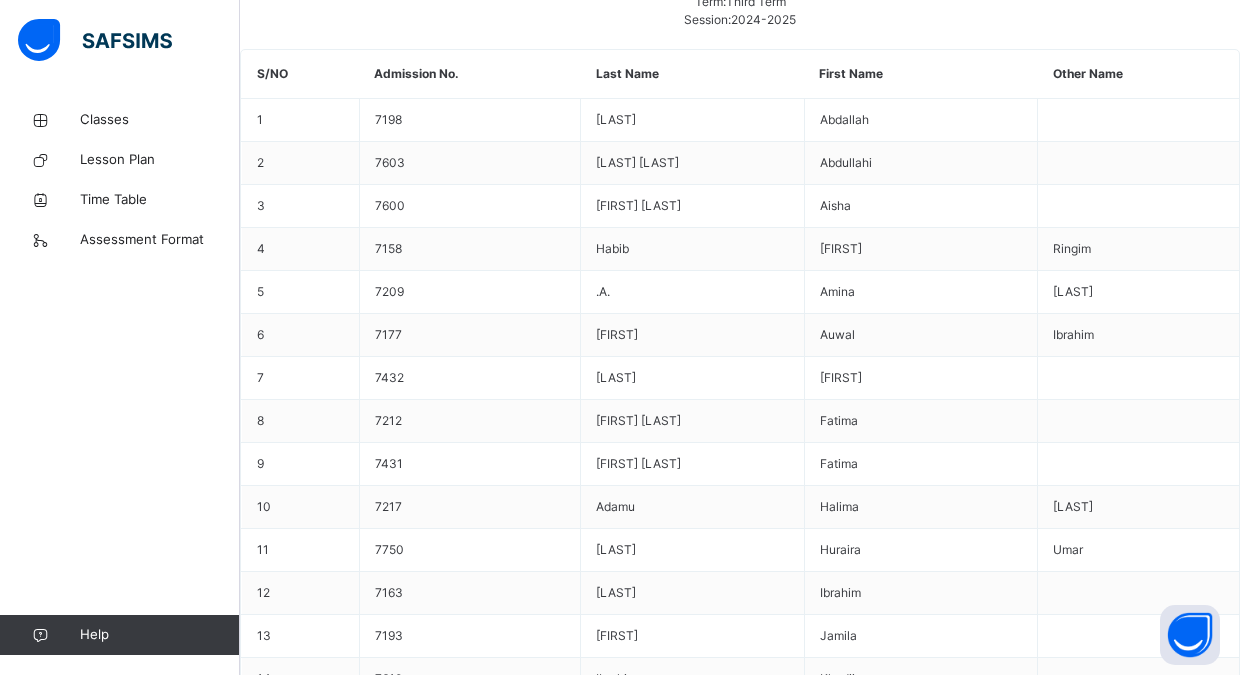 scroll, scrollTop: 687, scrollLeft: 0, axis: vertical 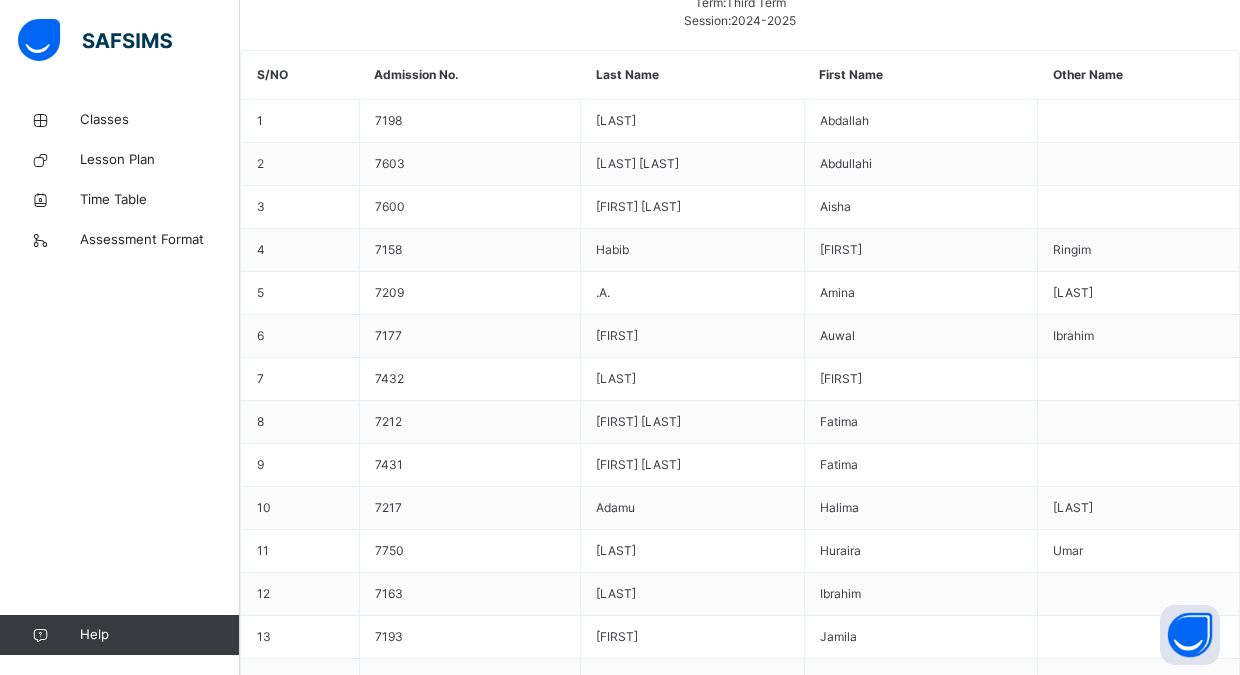 click on "Assess Students" at bounding box center [1121, 4042] 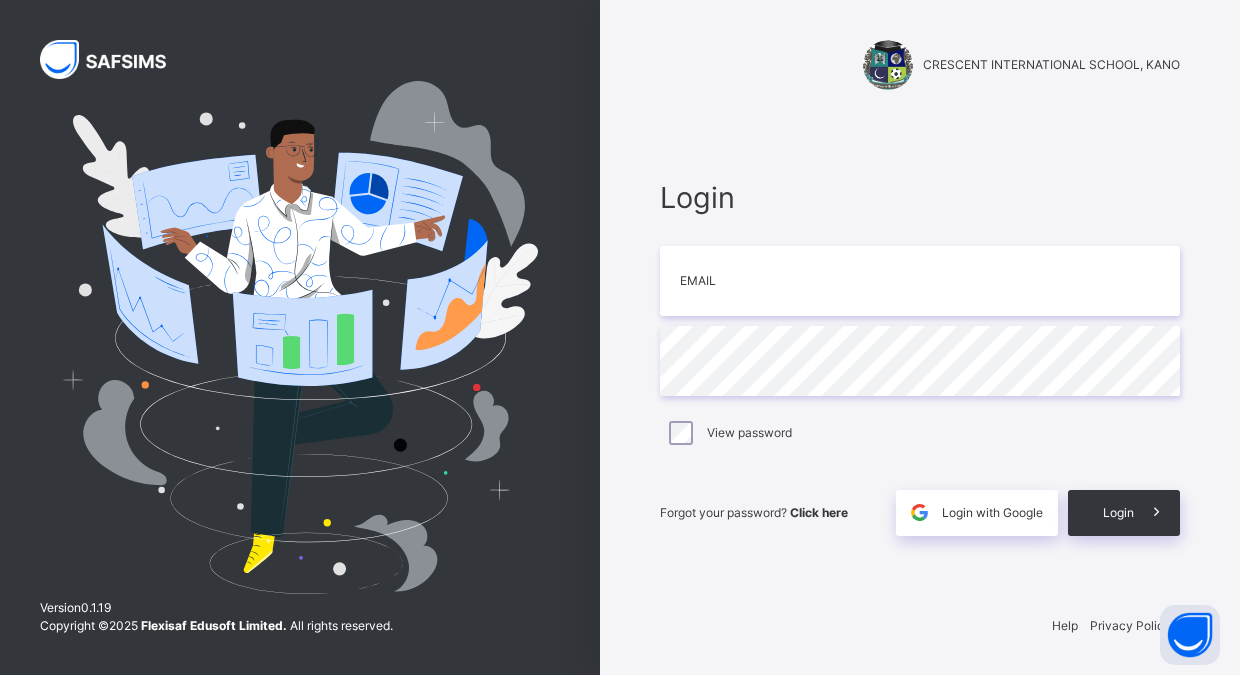 scroll, scrollTop: 0, scrollLeft: 0, axis: both 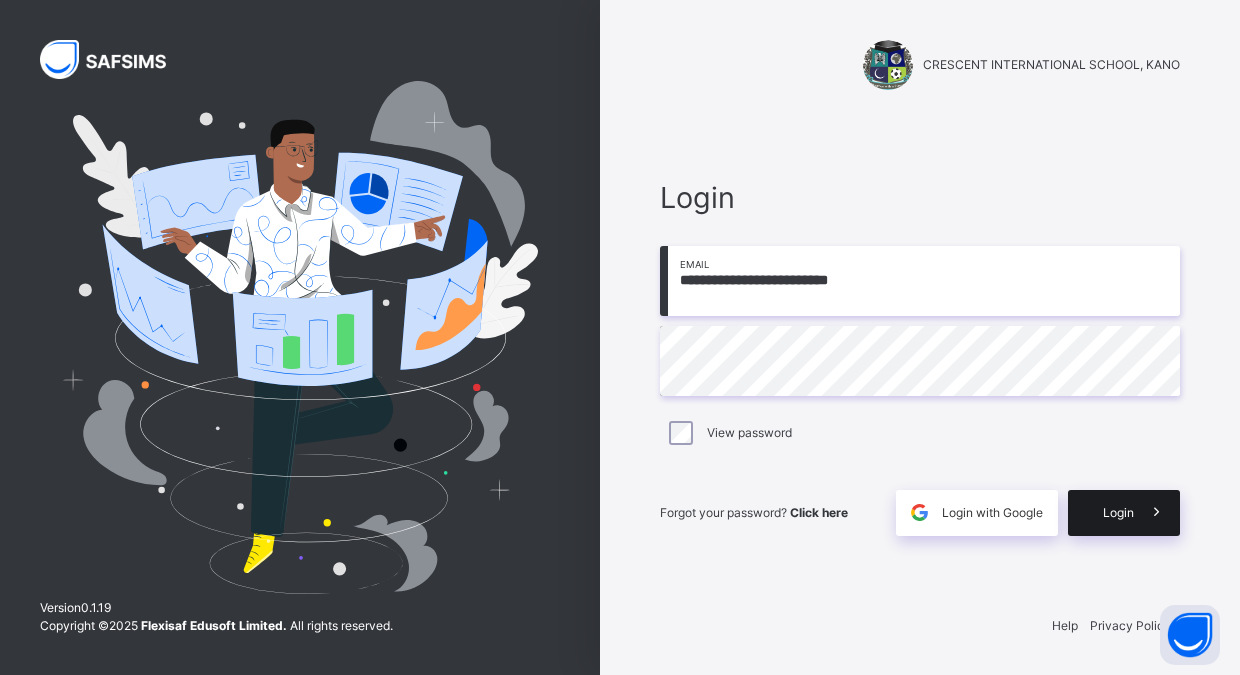 click at bounding box center (1157, 513) 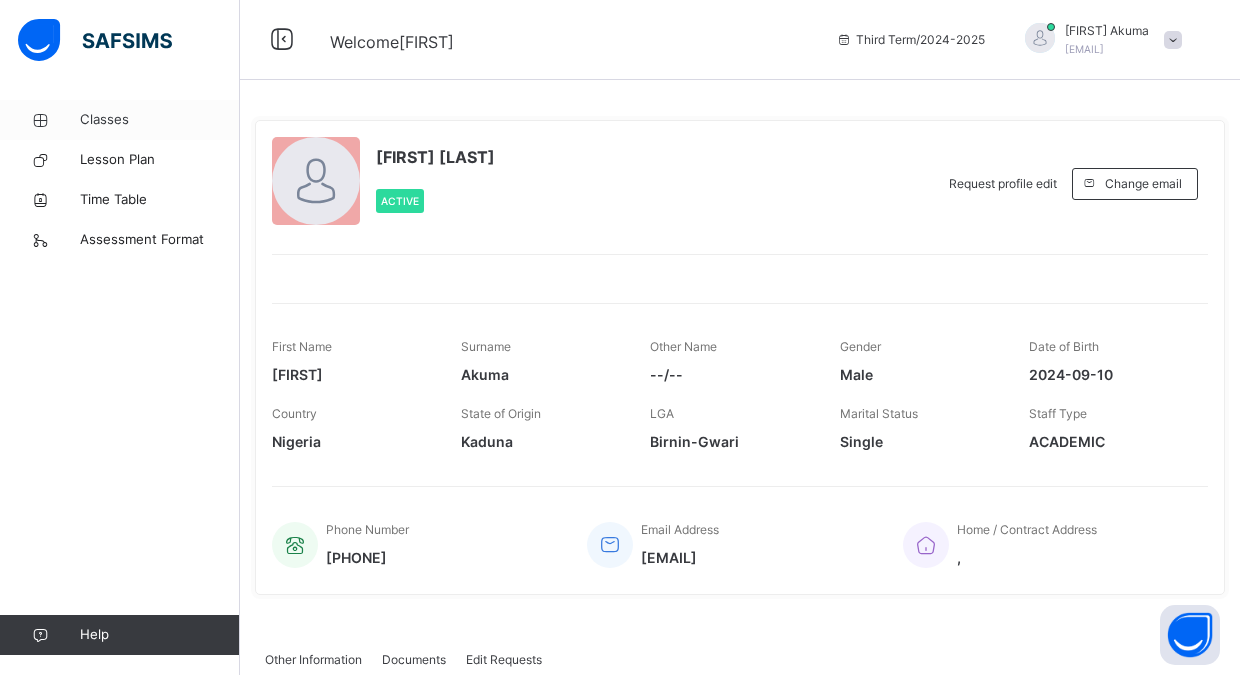 click on "Classes" at bounding box center [160, 120] 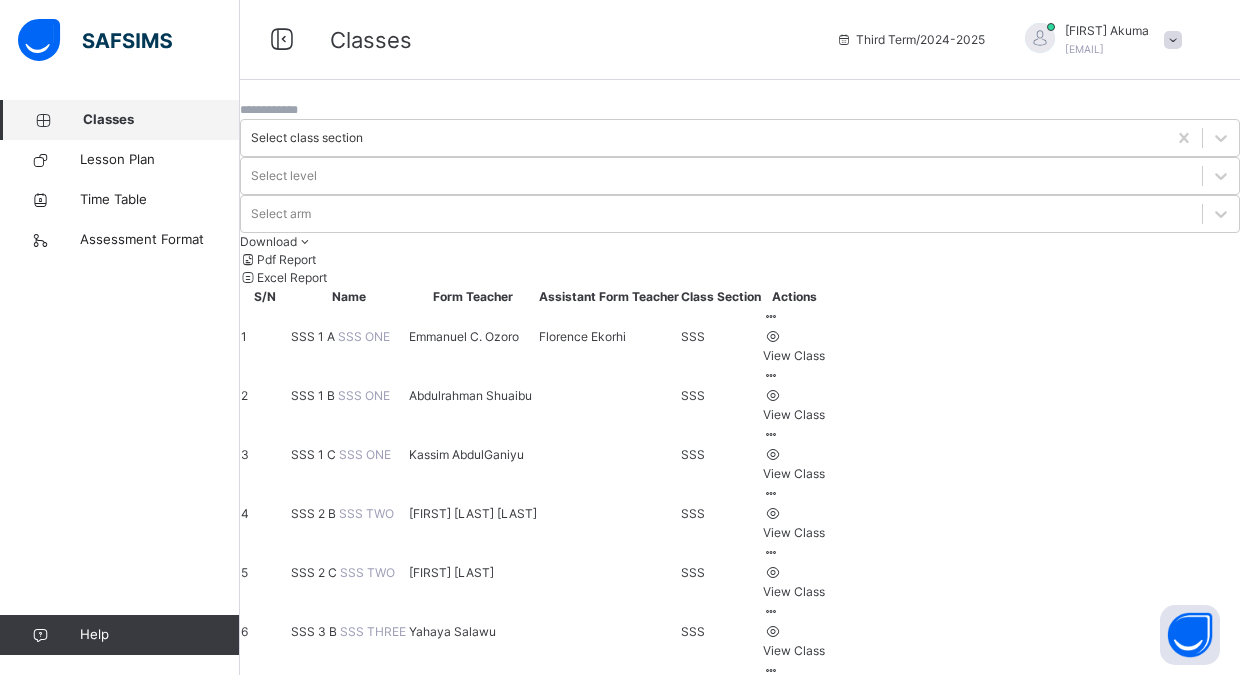 click on "SSS 1   C" at bounding box center (315, 454) 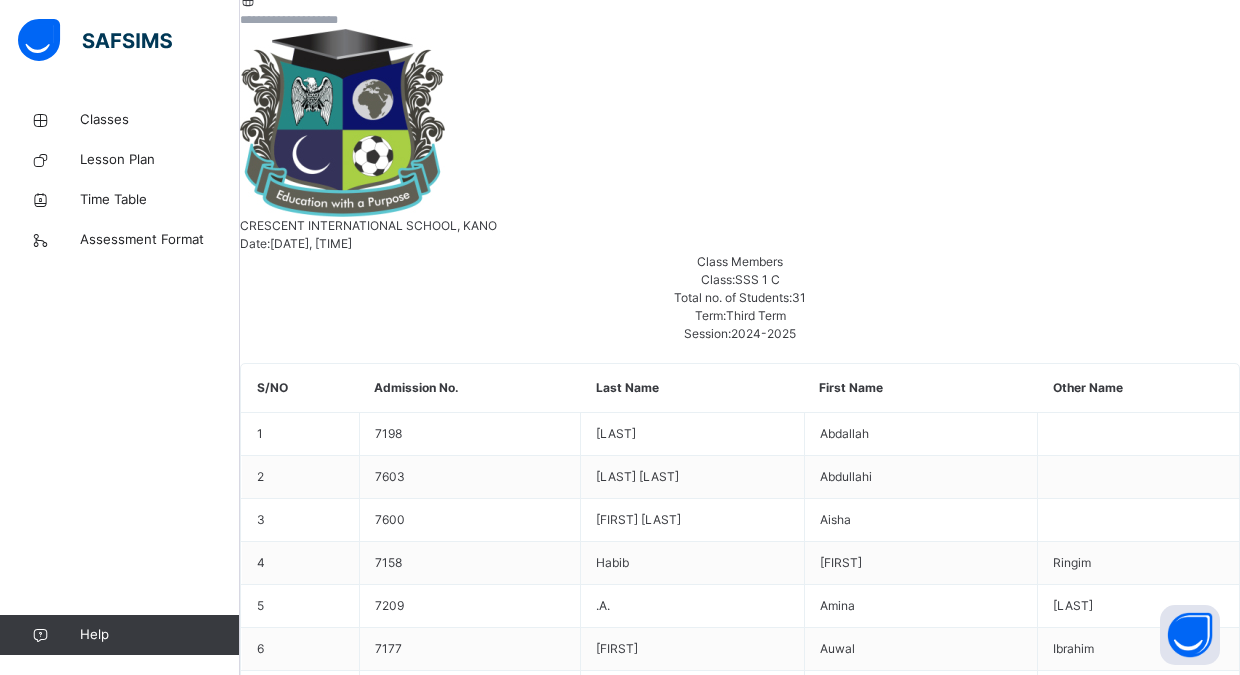 scroll, scrollTop: 377, scrollLeft: 0, axis: vertical 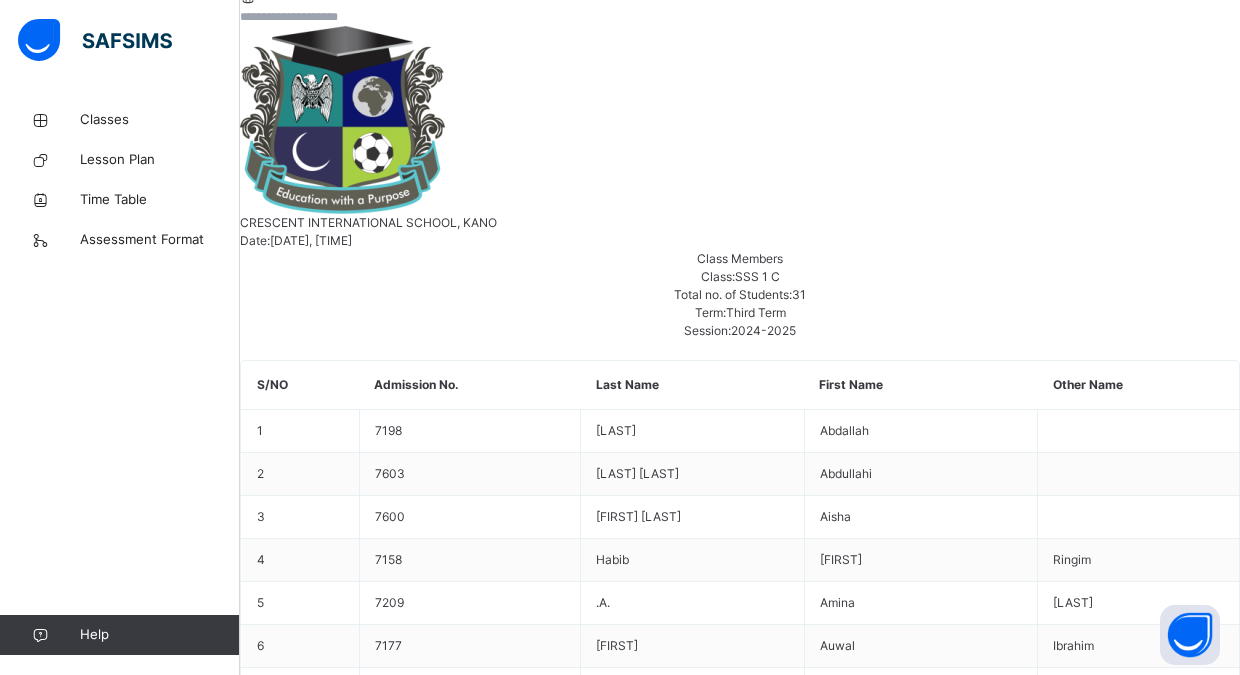 click on "Subjects" at bounding box center (264, -215) 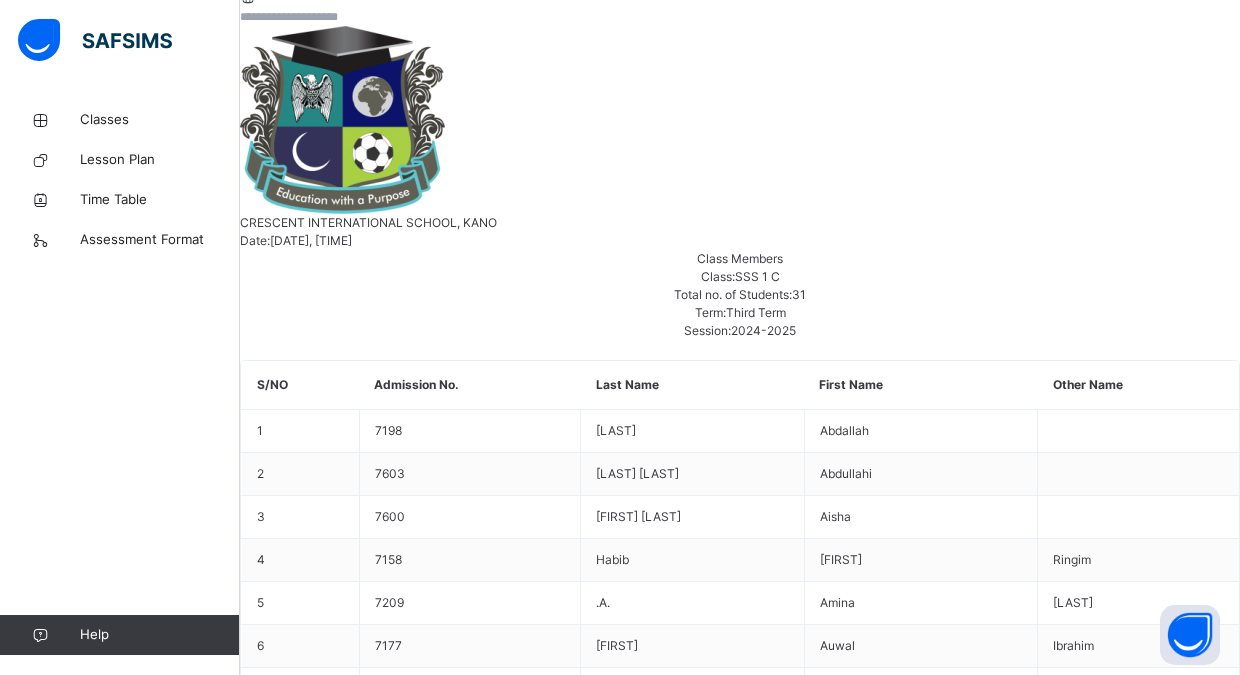 scroll, scrollTop: 204, scrollLeft: 0, axis: vertical 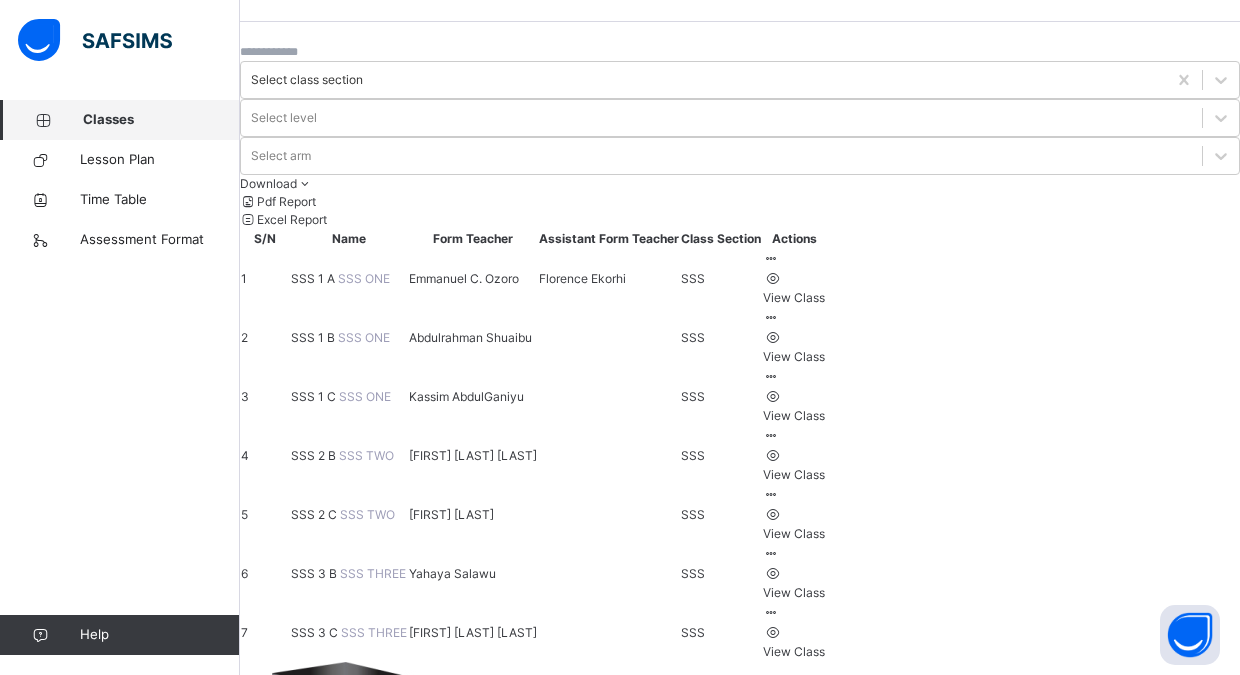 click on "SSS TWO" at bounding box center [367, 514] 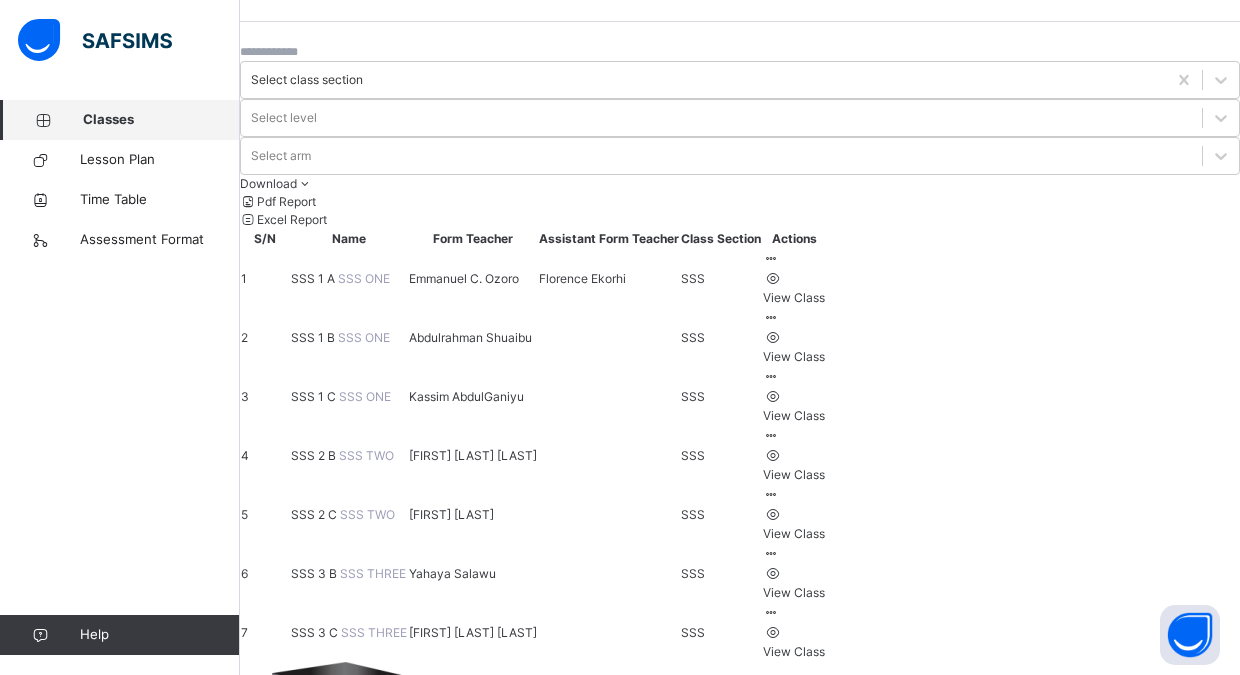 click on "SSS 2   C" at bounding box center [315, 514] 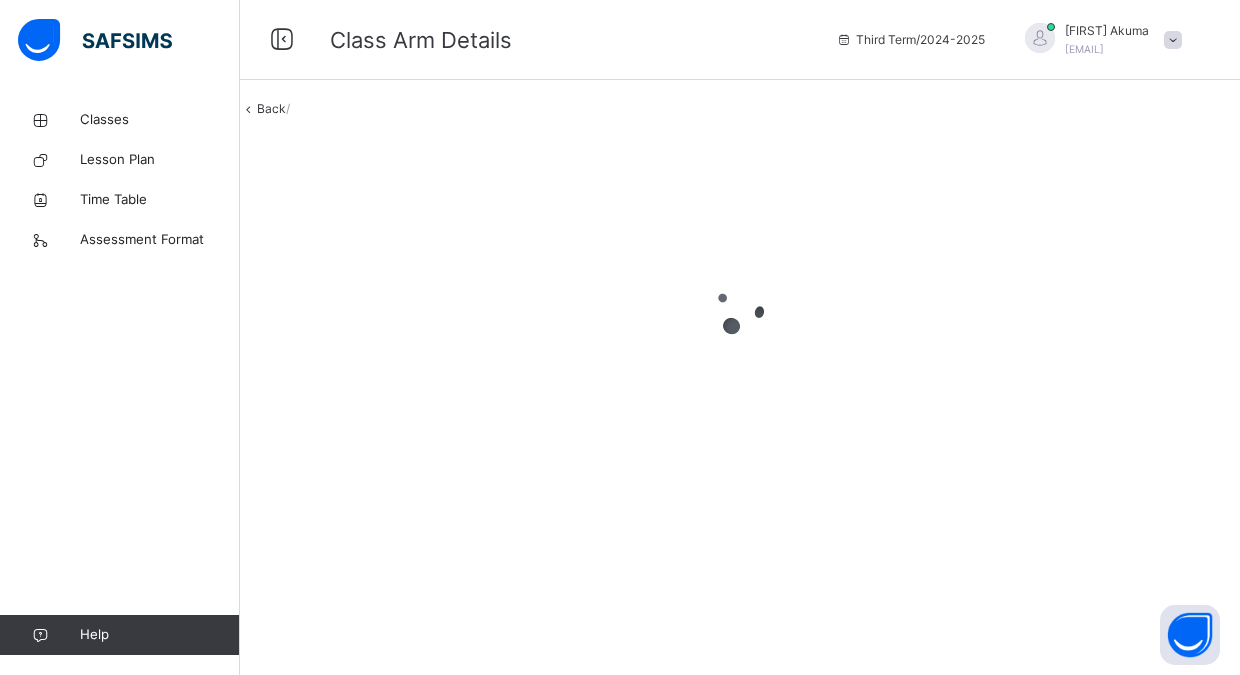 scroll, scrollTop: 0, scrollLeft: 0, axis: both 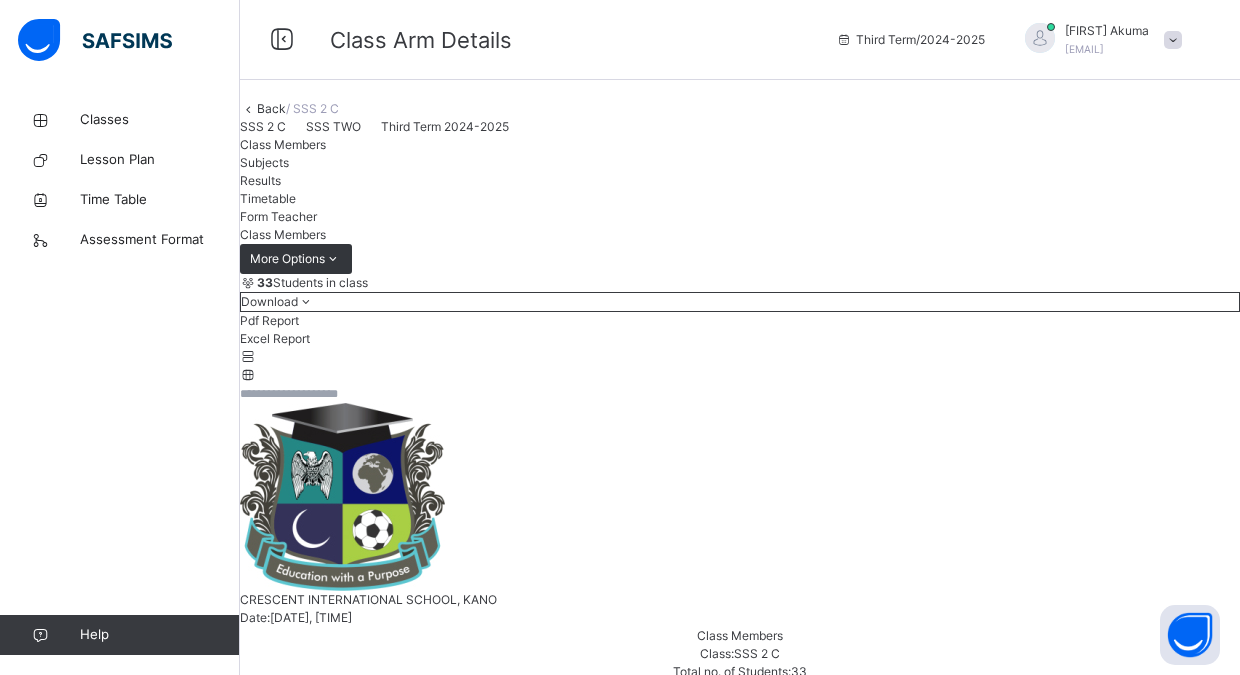 click on "Subjects" at bounding box center (264, 162) 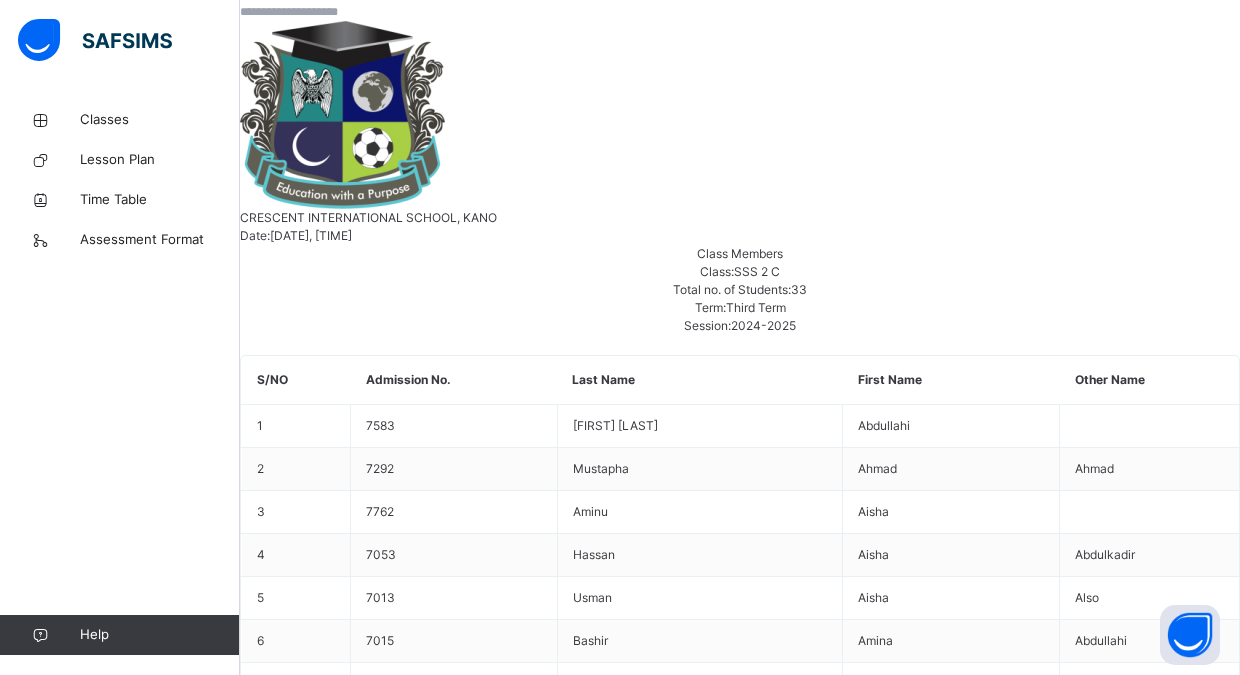 scroll, scrollTop: 390, scrollLeft: 0, axis: vertical 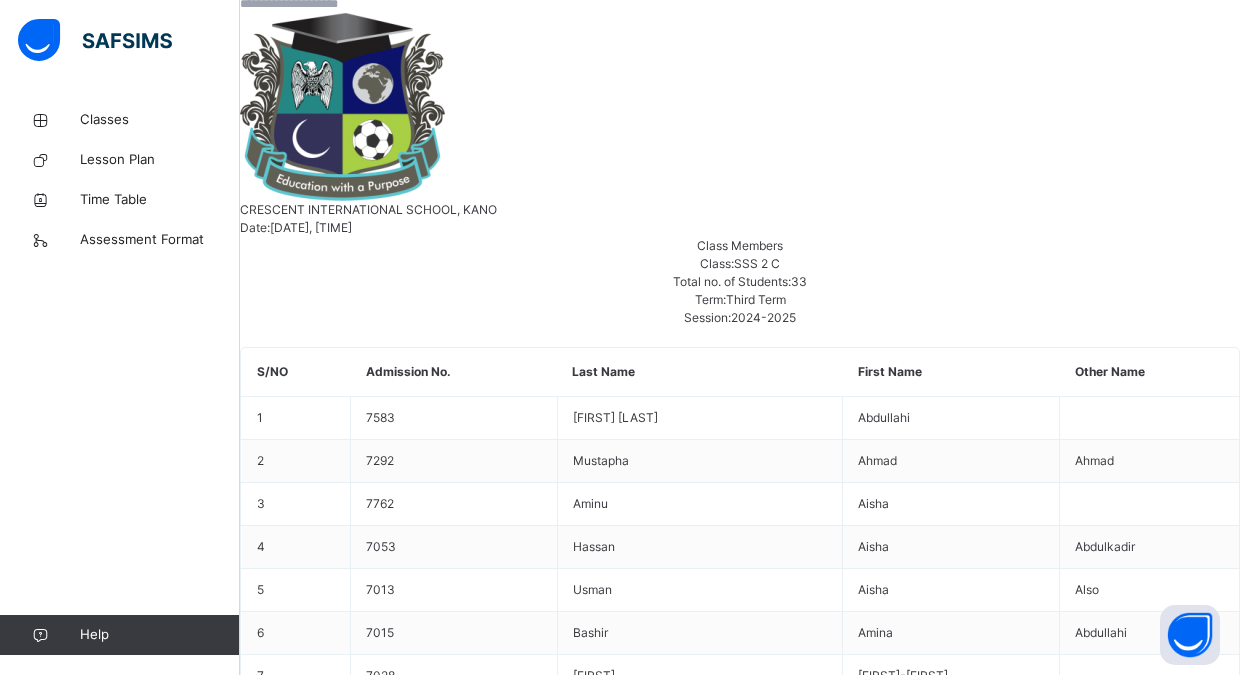 click on "Assess Students" at bounding box center [1178, 4559] 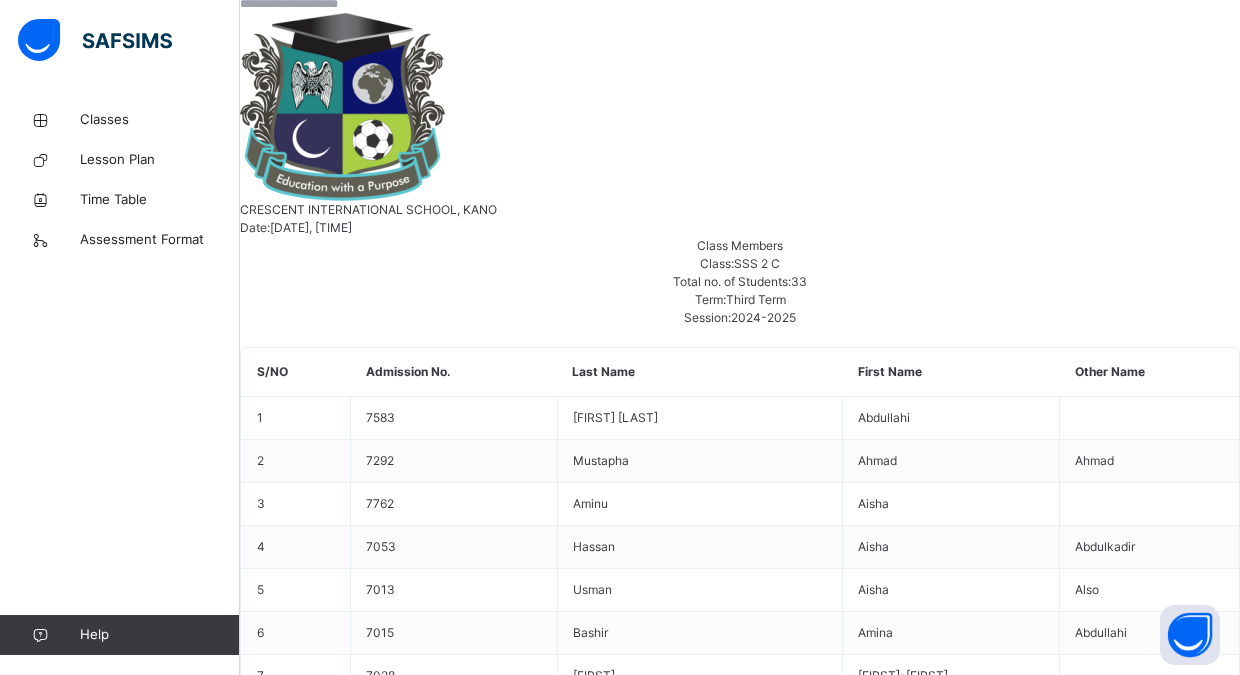 scroll, scrollTop: 0, scrollLeft: 0, axis: both 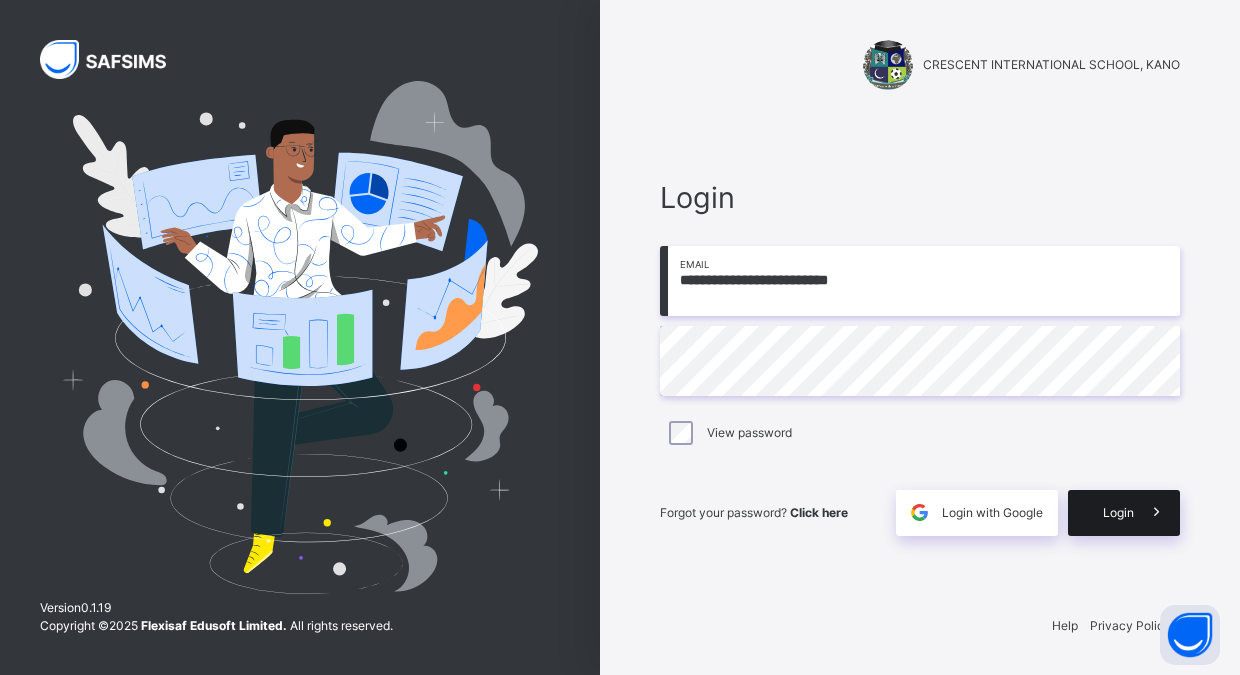 click on "Login" at bounding box center [1118, 513] 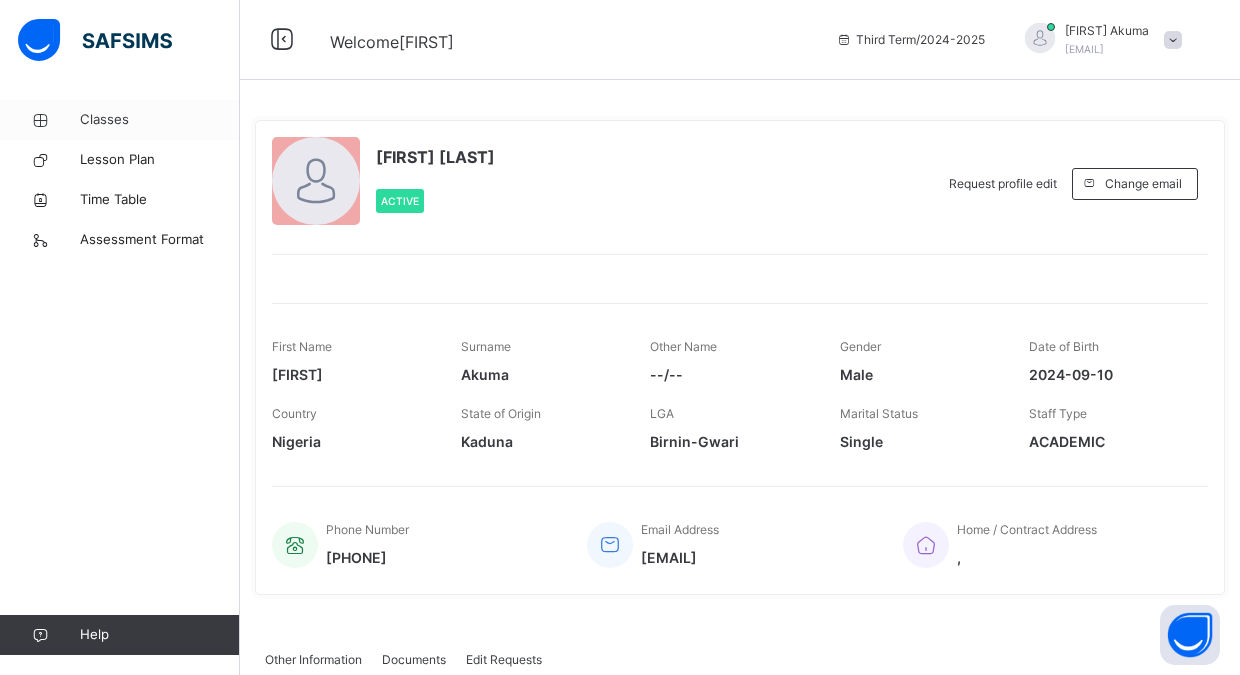 click on "Classes" at bounding box center (120, 120) 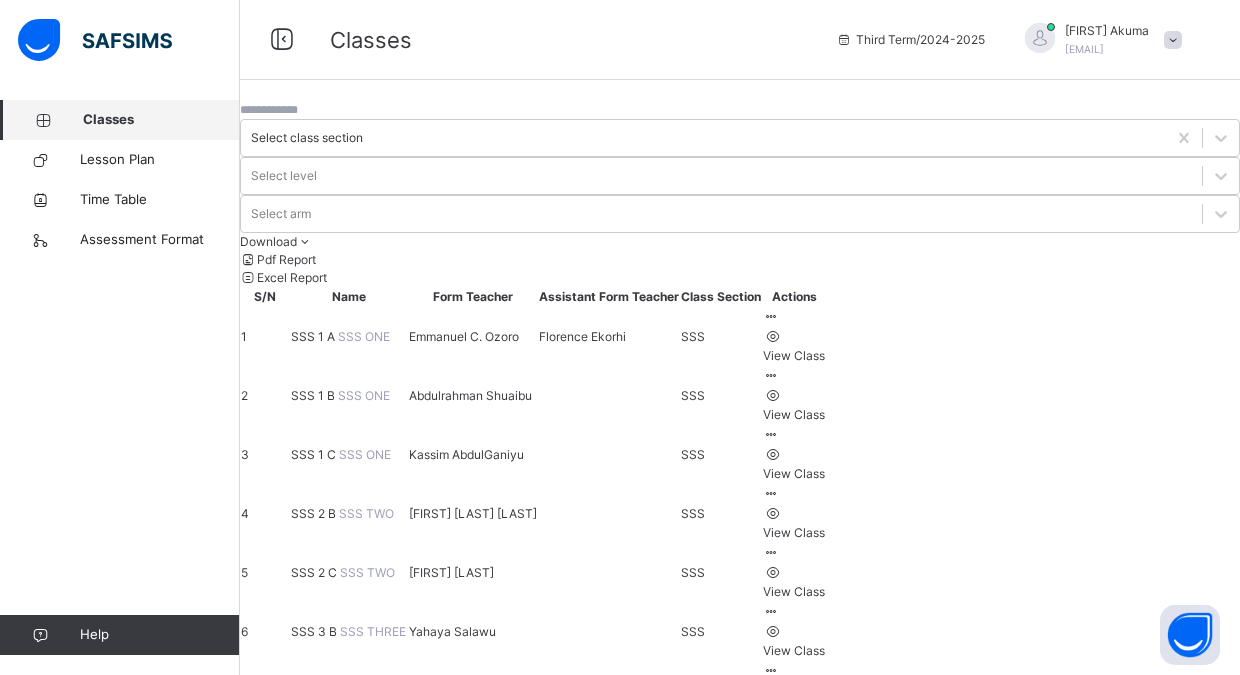 click on "SSS 2   C" at bounding box center [315, 572] 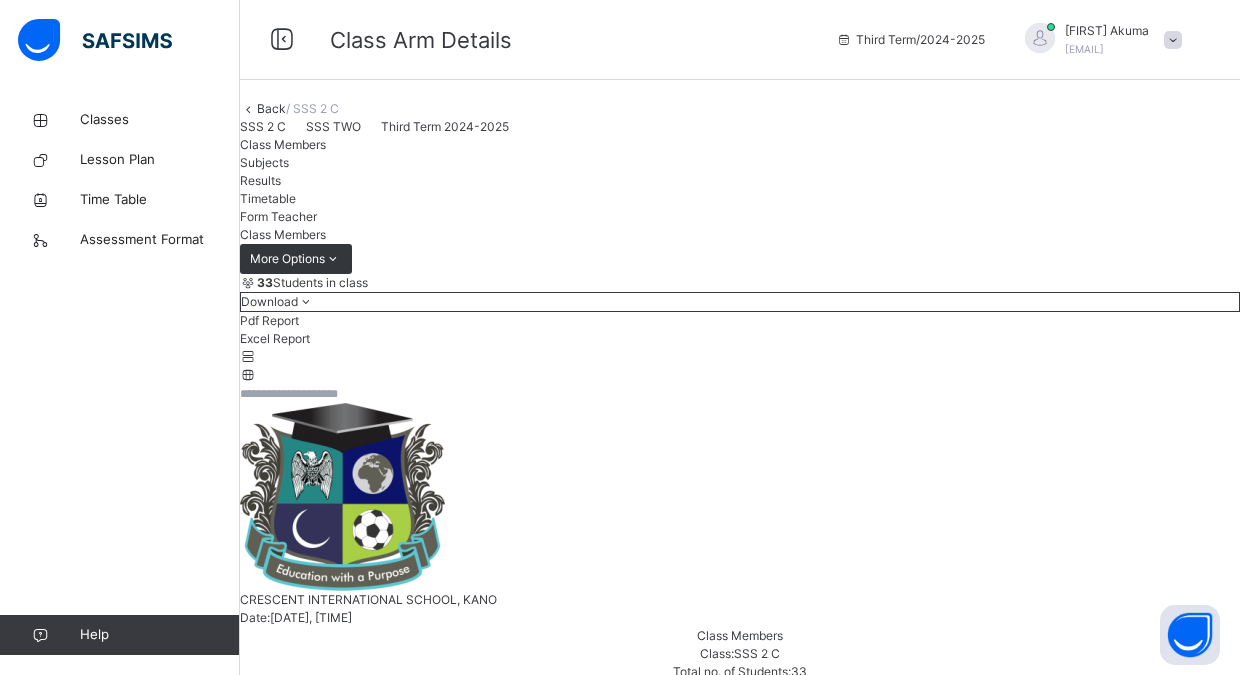 click on "Subjects" at bounding box center [264, 162] 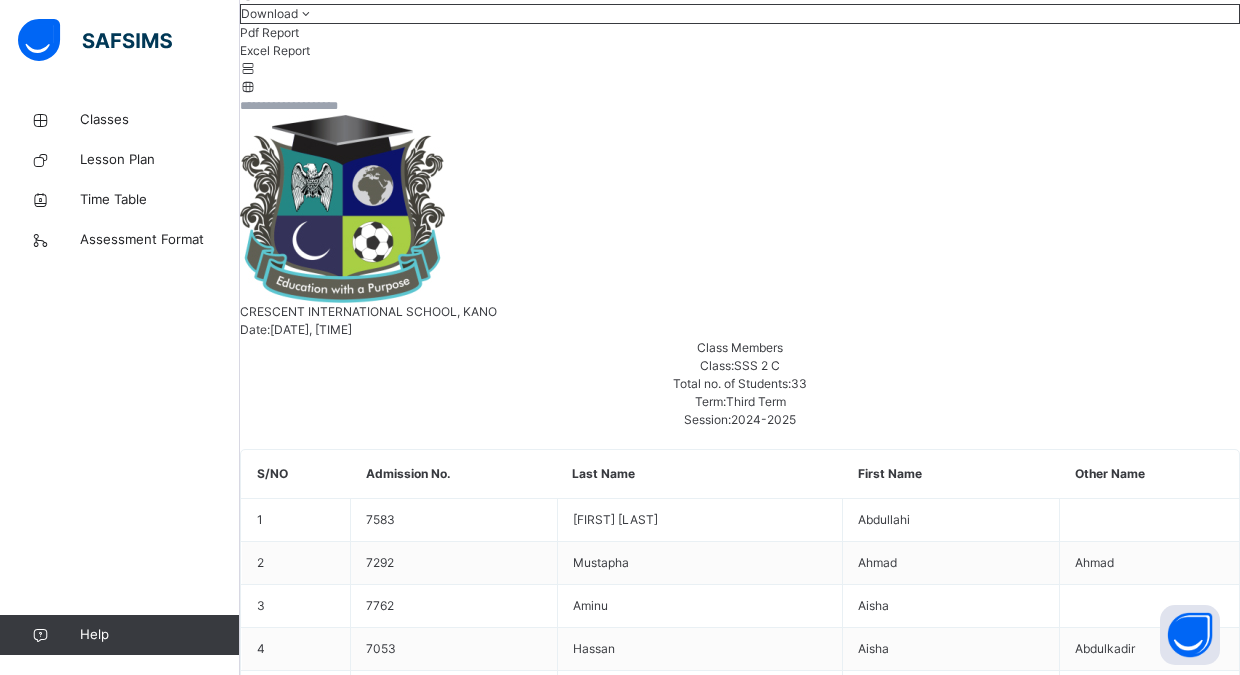 scroll, scrollTop: 289, scrollLeft: 0, axis: vertical 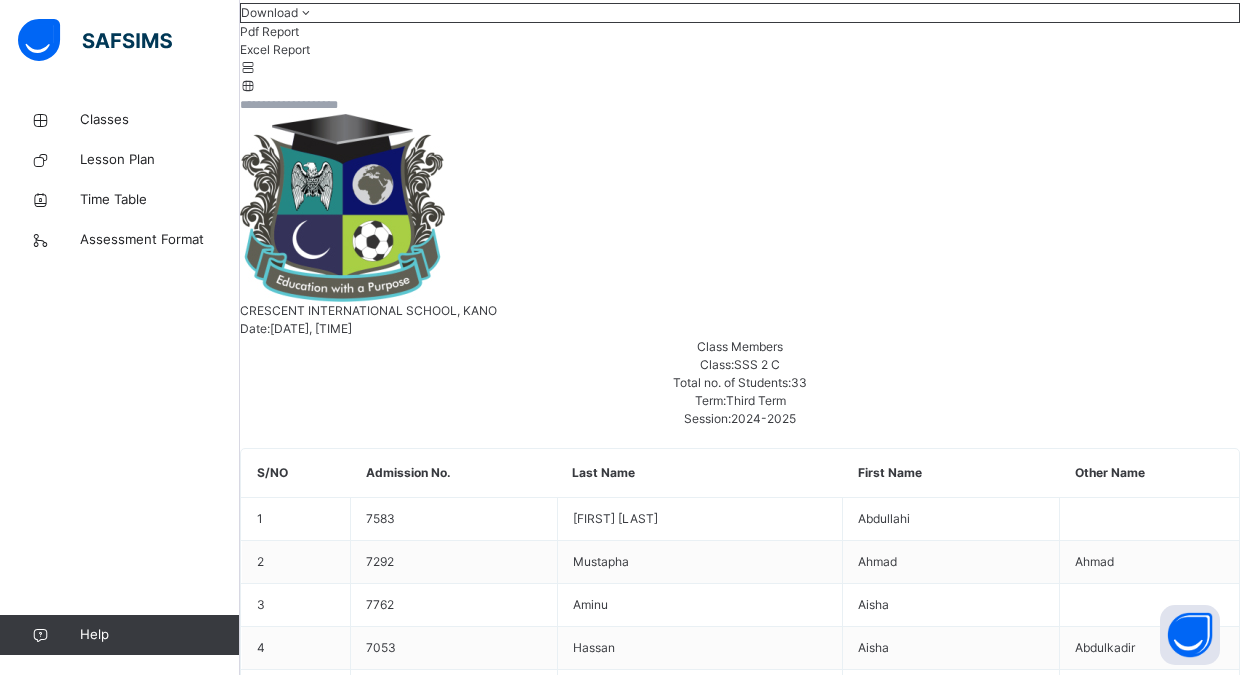 click on "Assess Students" at bounding box center (1178, 4660) 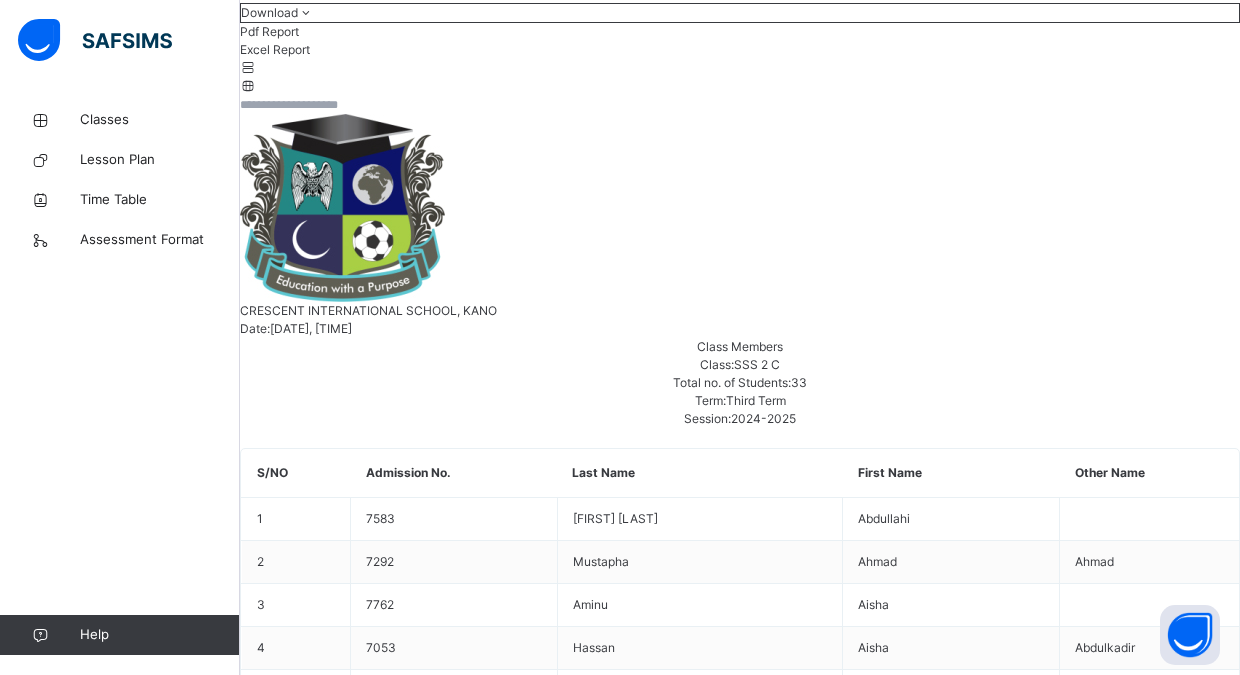 scroll, scrollTop: 265, scrollLeft: 0, axis: vertical 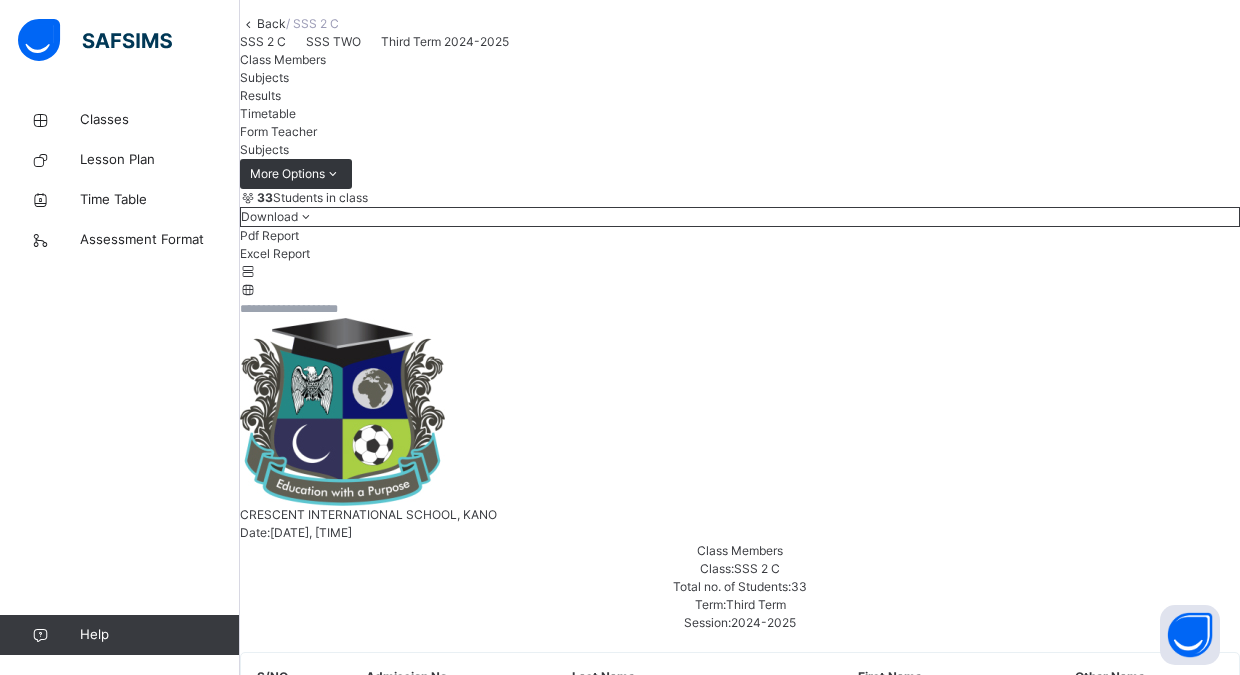click on "Save Entries" at bounding box center [310, 6546] 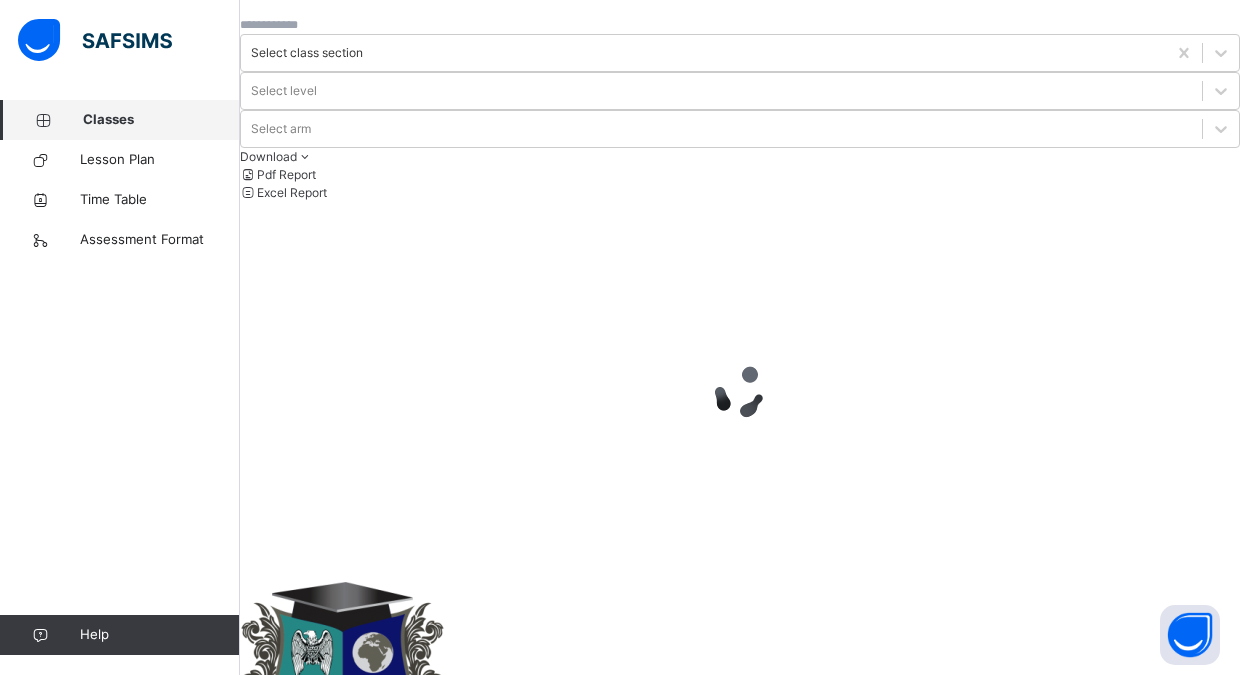 scroll, scrollTop: 0, scrollLeft: 0, axis: both 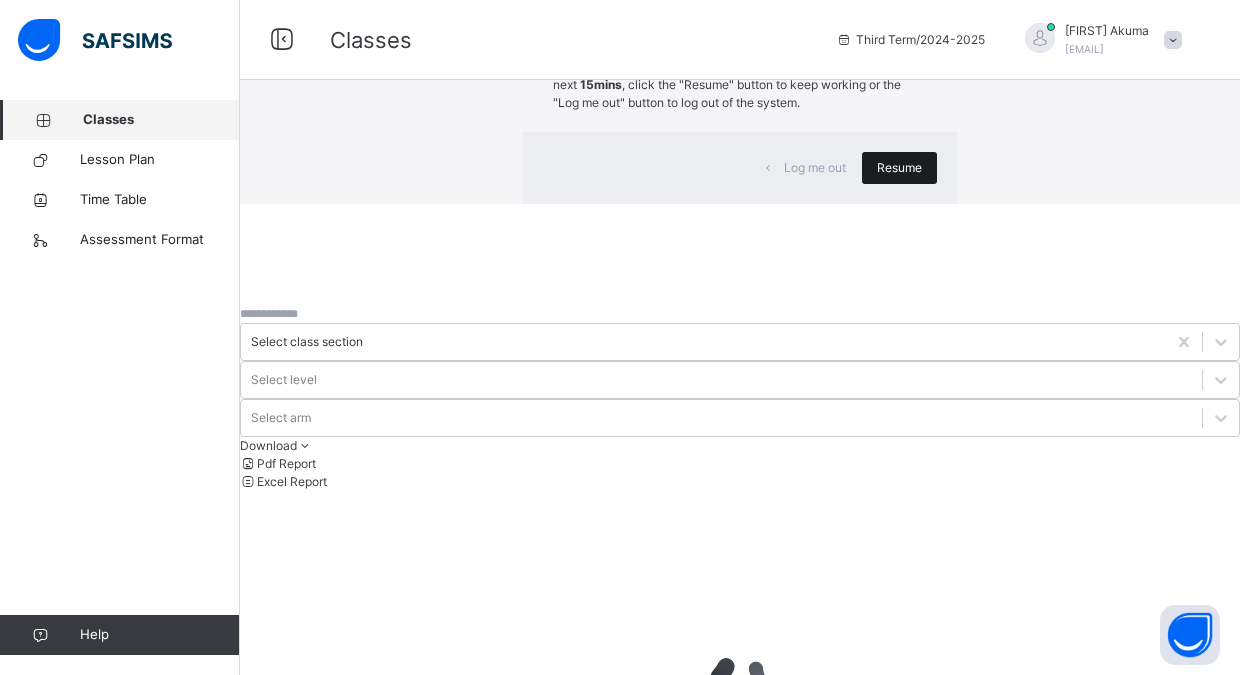 click on "Resume" at bounding box center (899, 168) 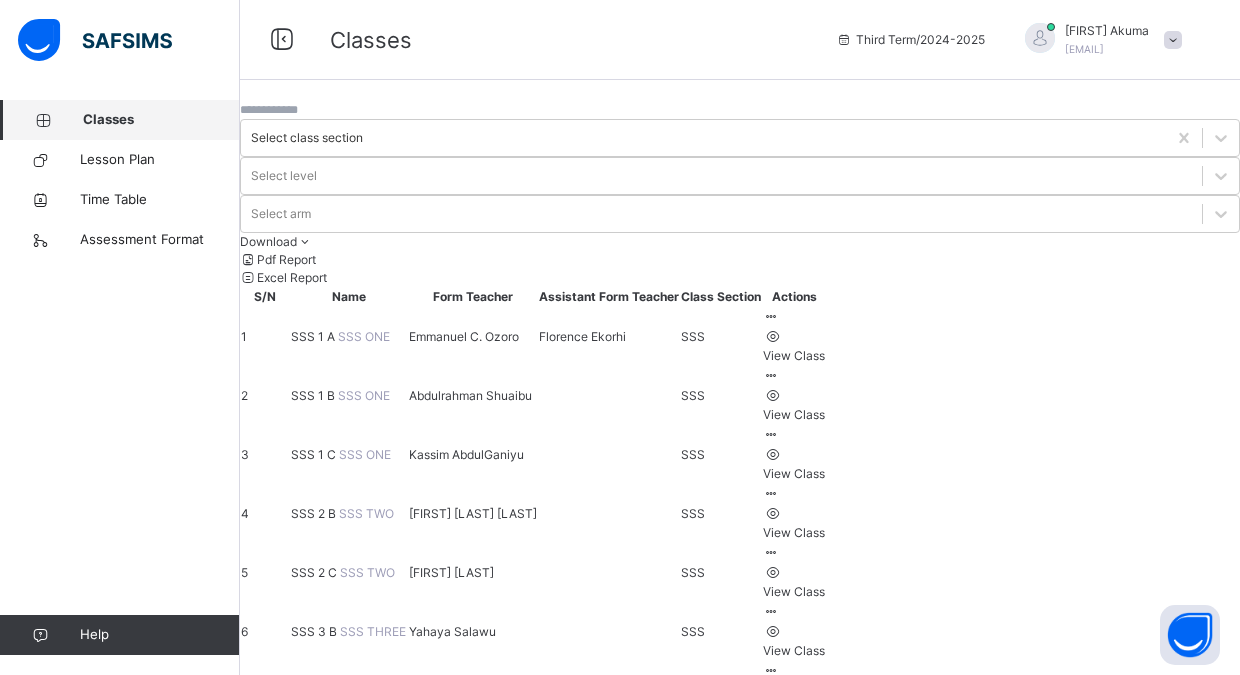click on "SSS 2   C" at bounding box center [315, 572] 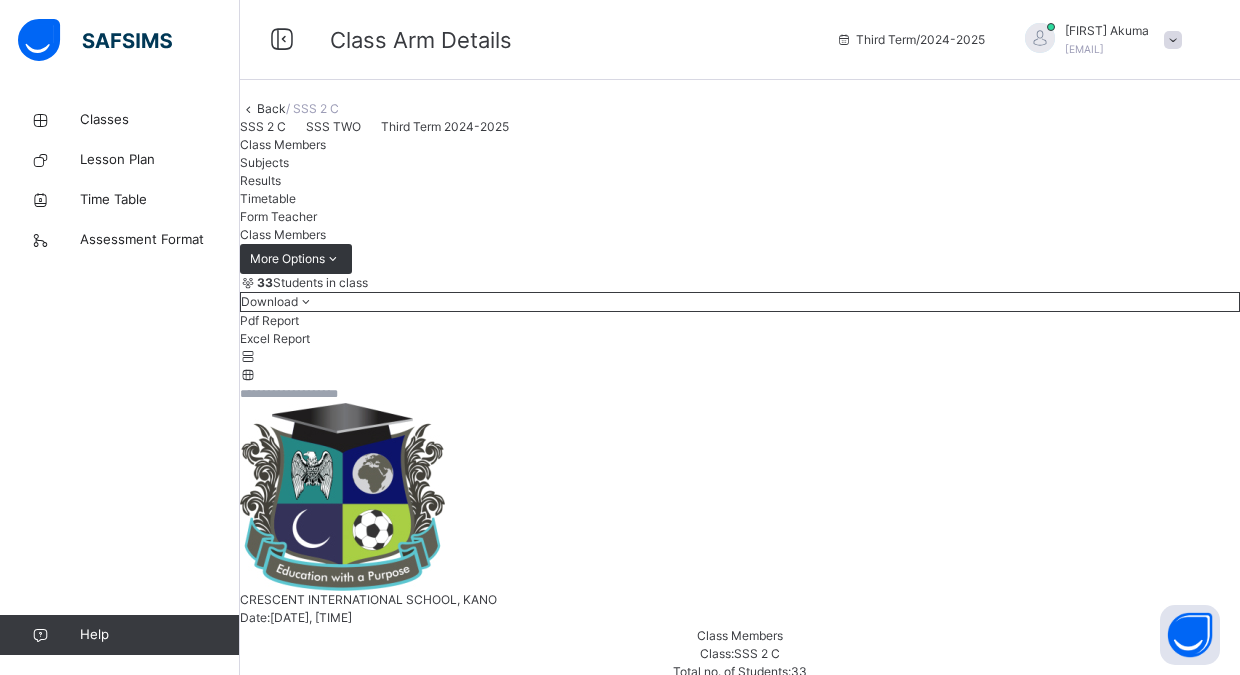 click on "Subjects" at bounding box center (264, 162) 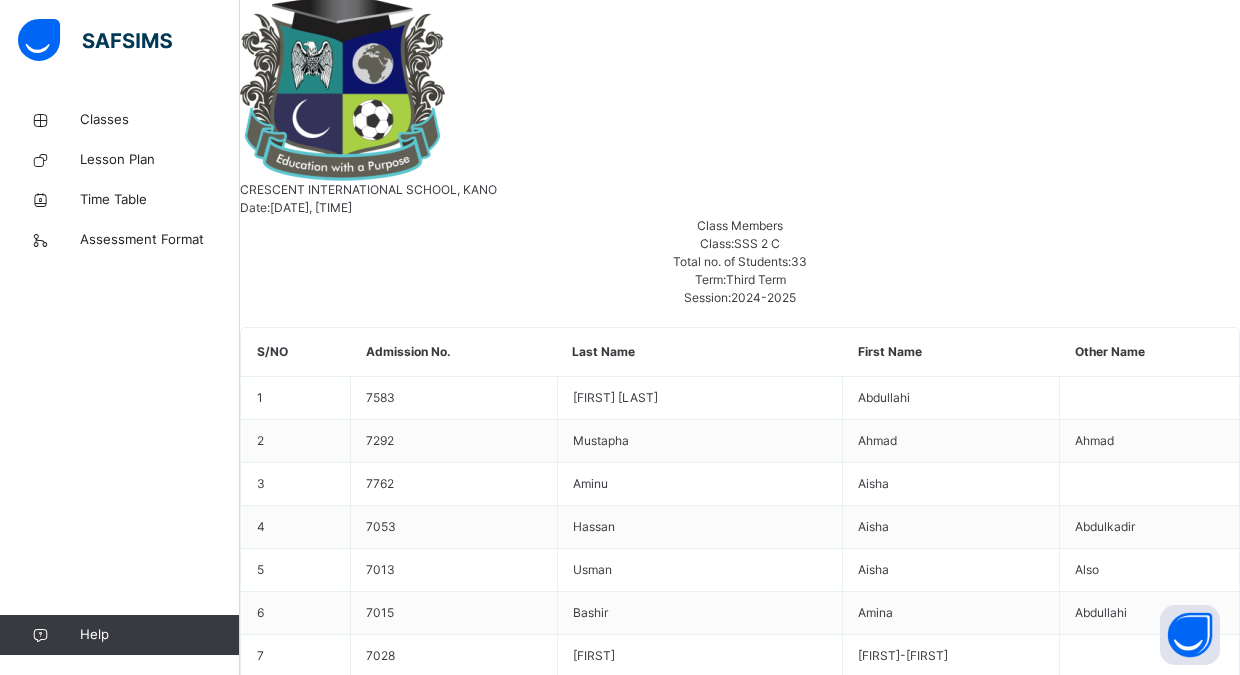 scroll, scrollTop: 413, scrollLeft: 0, axis: vertical 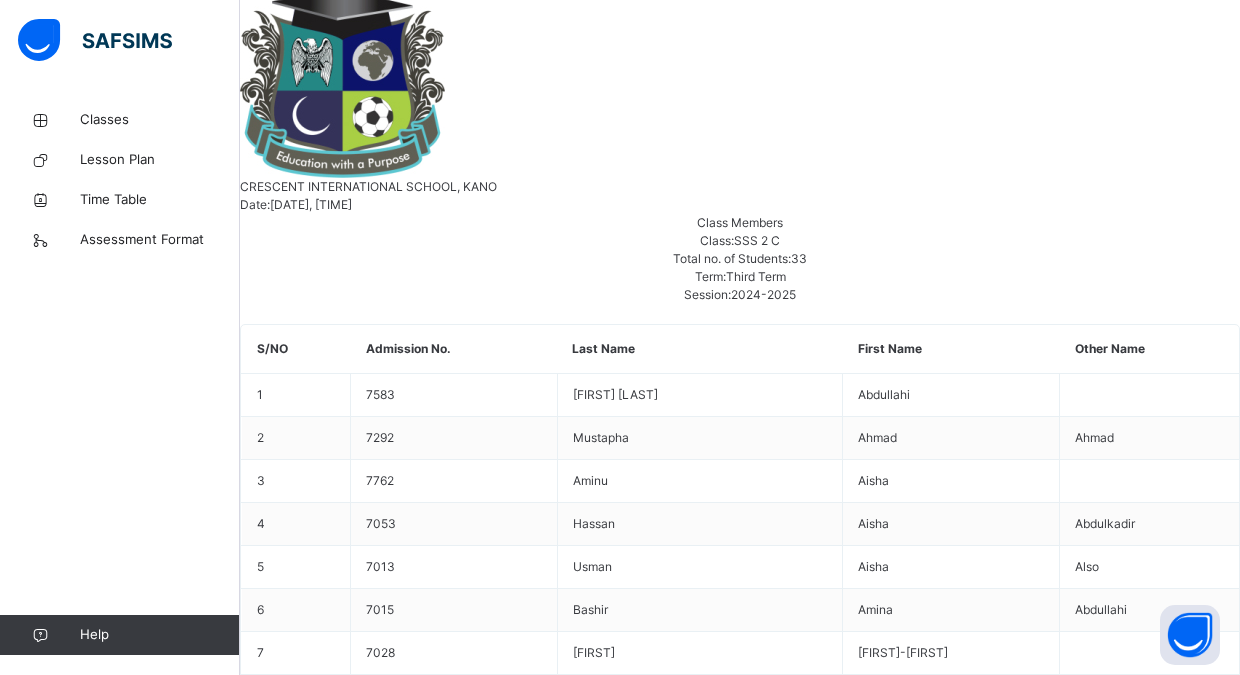click on "Assess Students" at bounding box center [1178, 4536] 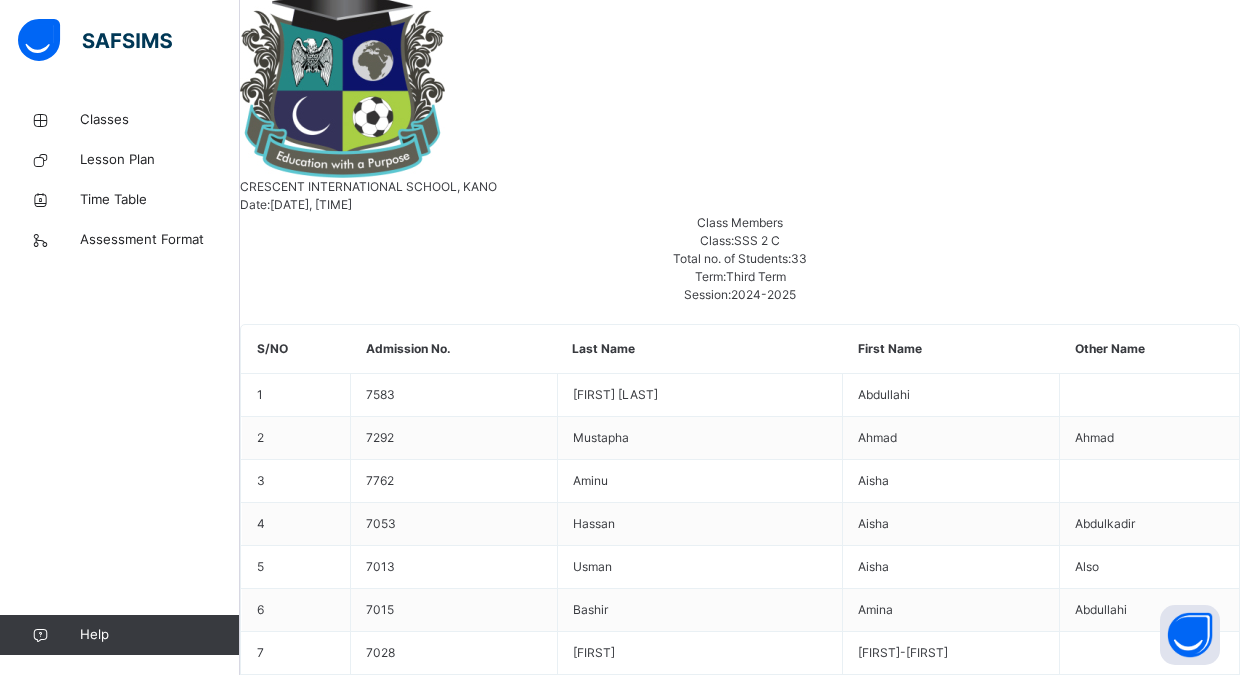 scroll, scrollTop: 79, scrollLeft: 0, axis: vertical 